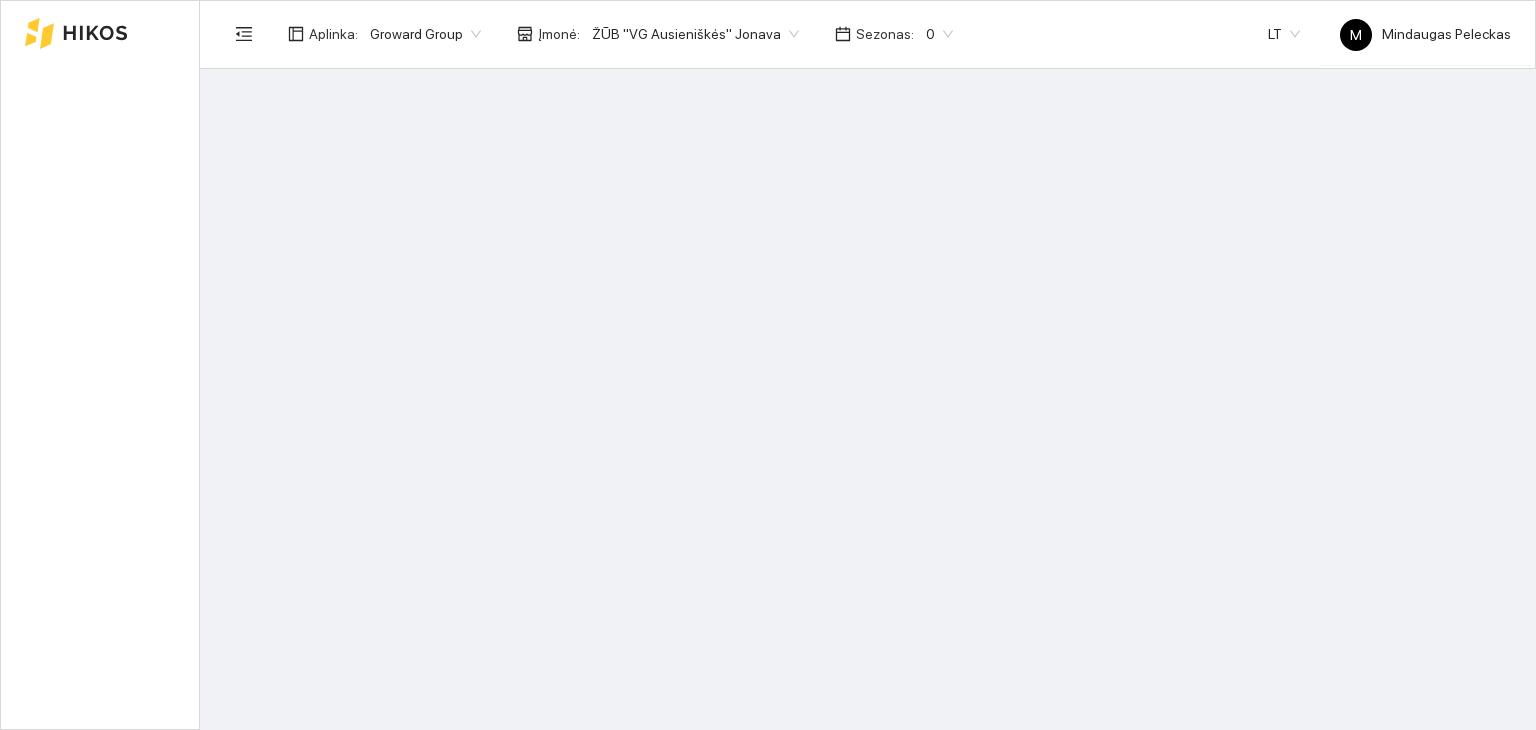scroll, scrollTop: 0, scrollLeft: 0, axis: both 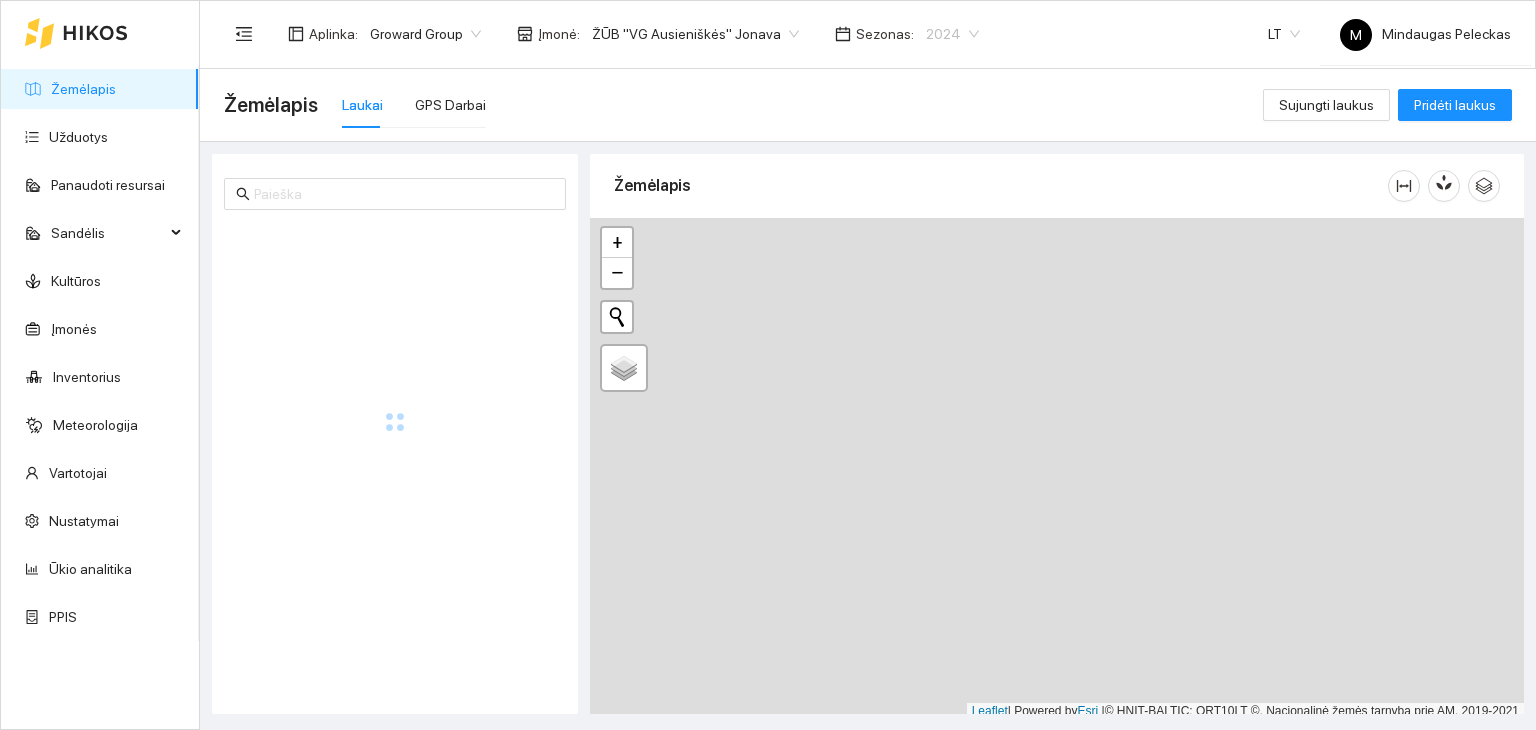 click on "2024" at bounding box center [952, 34] 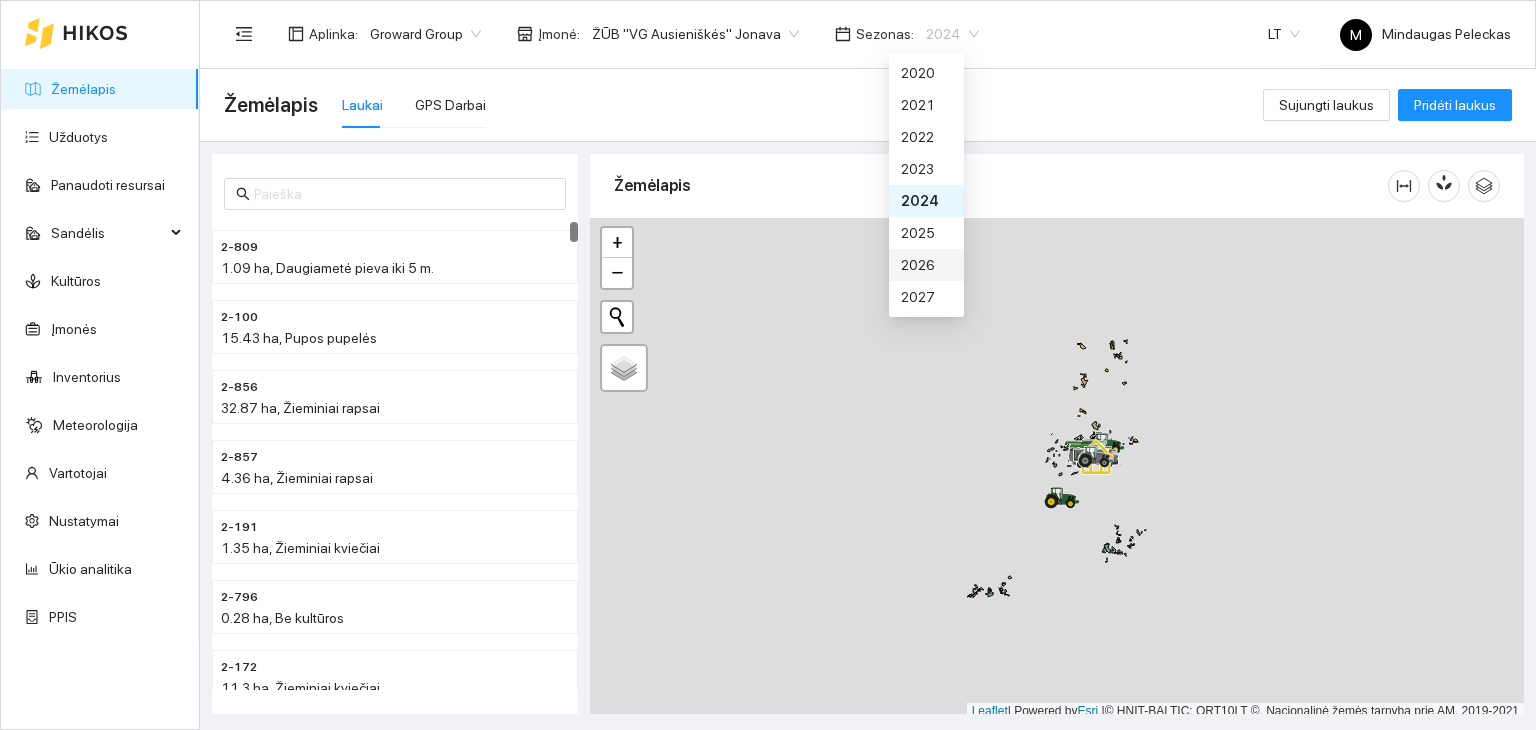click on "2026" at bounding box center [926, 265] 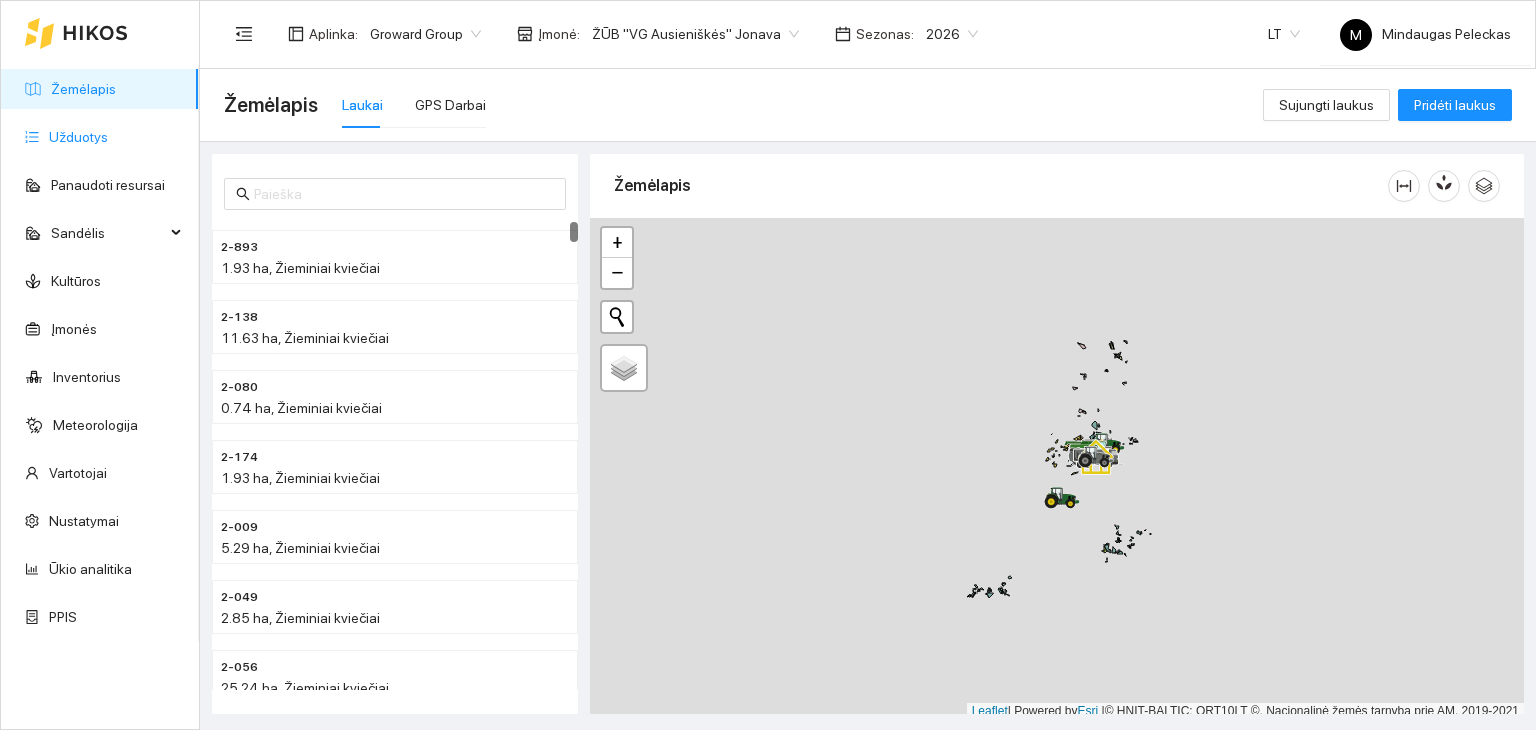 click on "Užduotys" at bounding box center (78, 137) 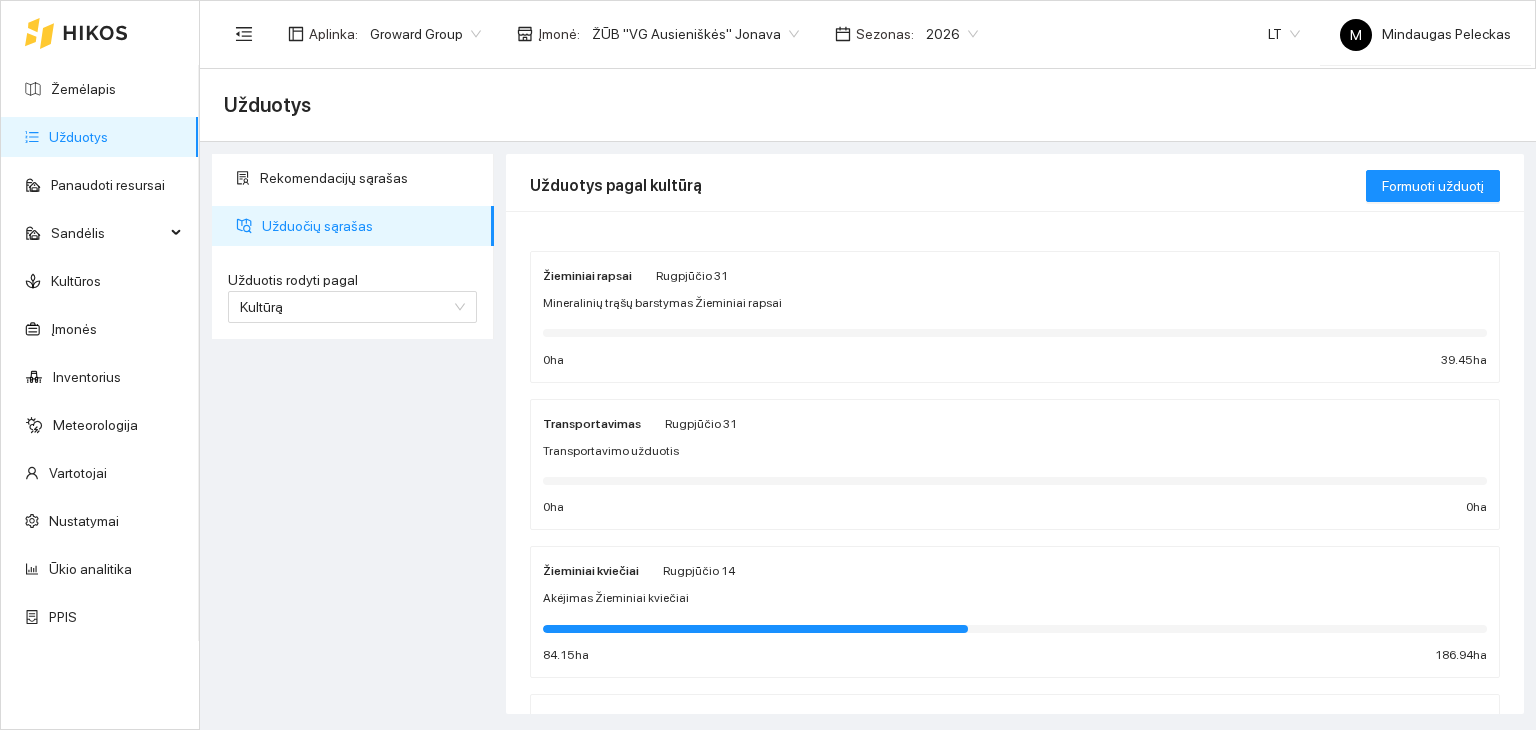 click on "Akėjimas Žieminiai kviečiai" at bounding box center [1015, 598] 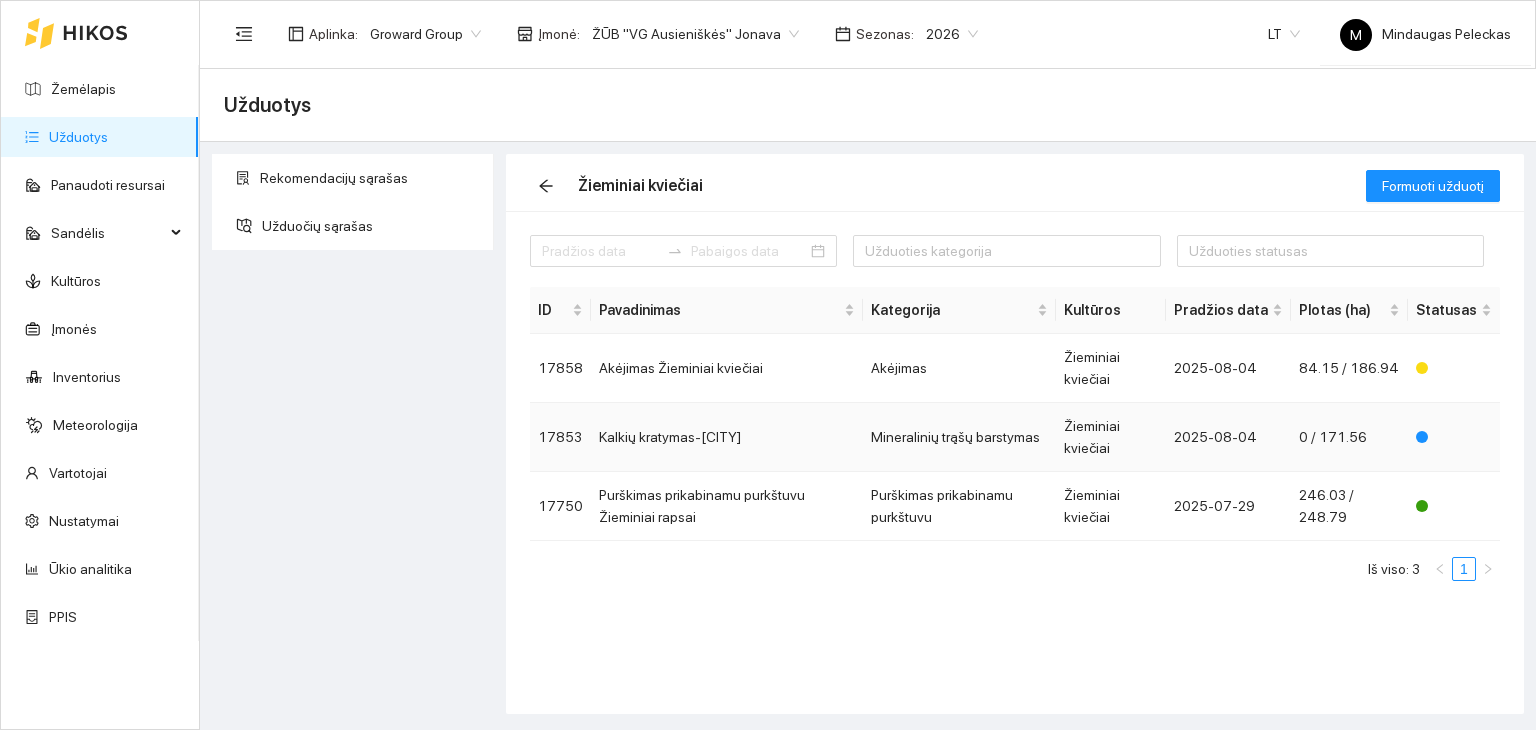 click on "Kalkių kratymas-[CITY]" at bounding box center [727, 437] 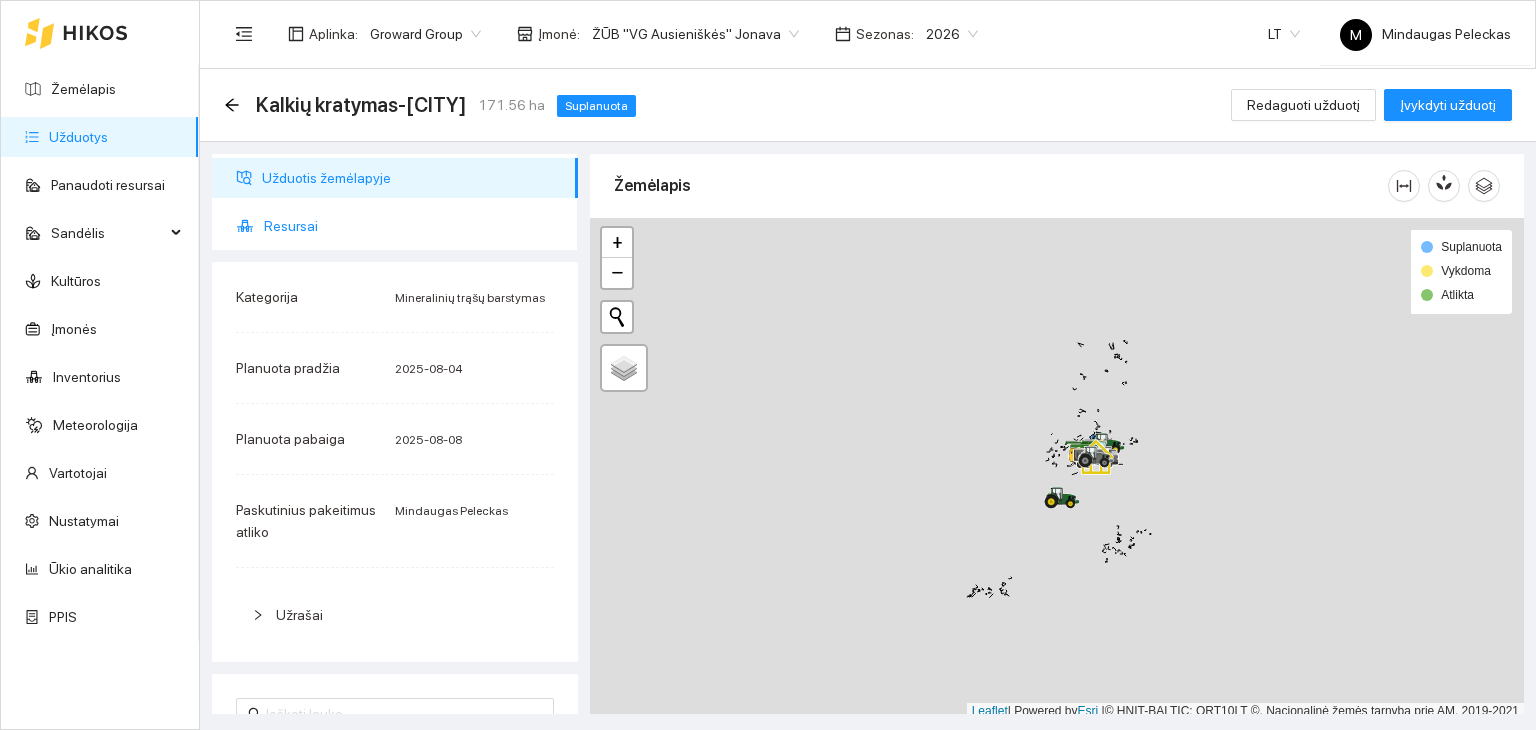 drag, startPoint x: 279, startPoint y: 203, endPoint x: 284, endPoint y: 223, distance: 20.615528 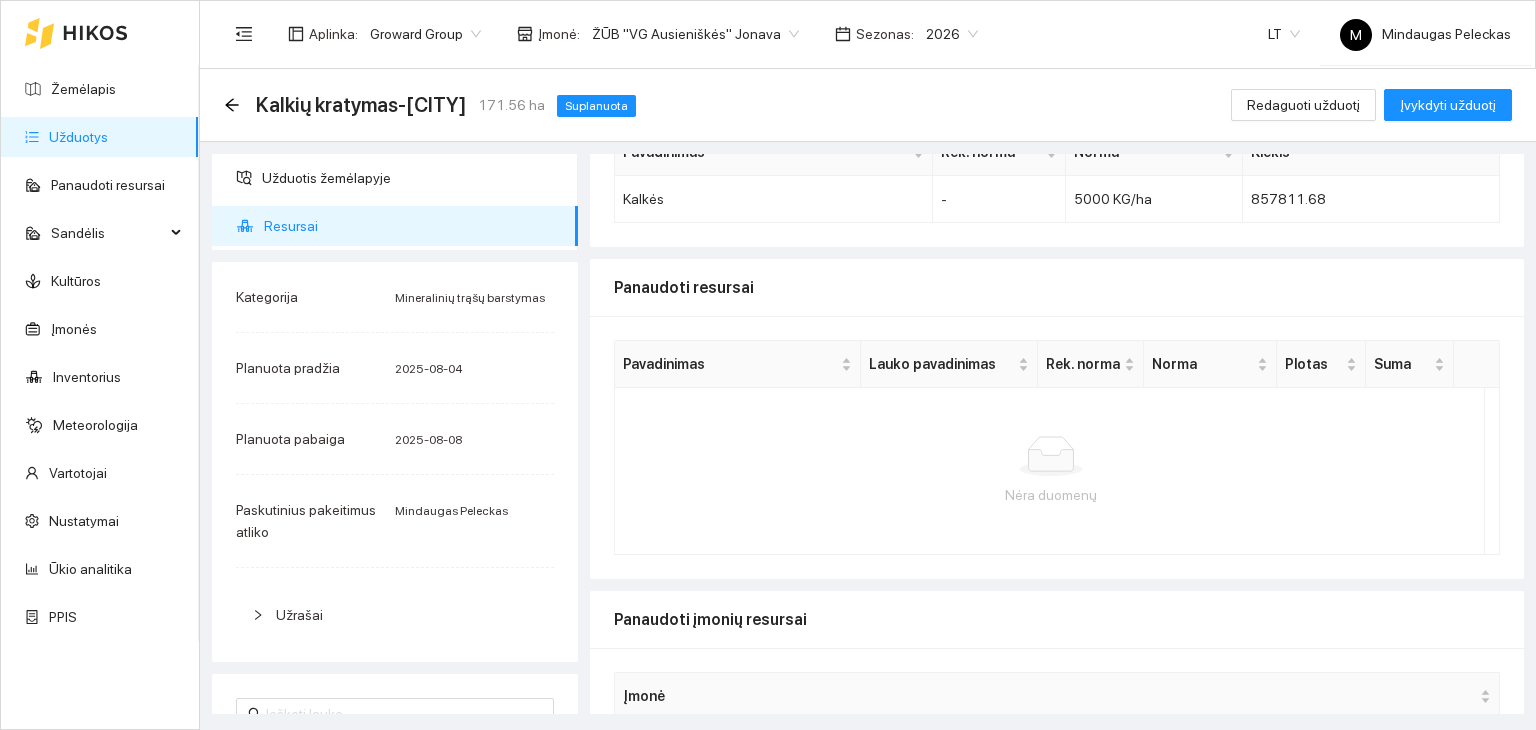 scroll, scrollTop: 0, scrollLeft: 0, axis: both 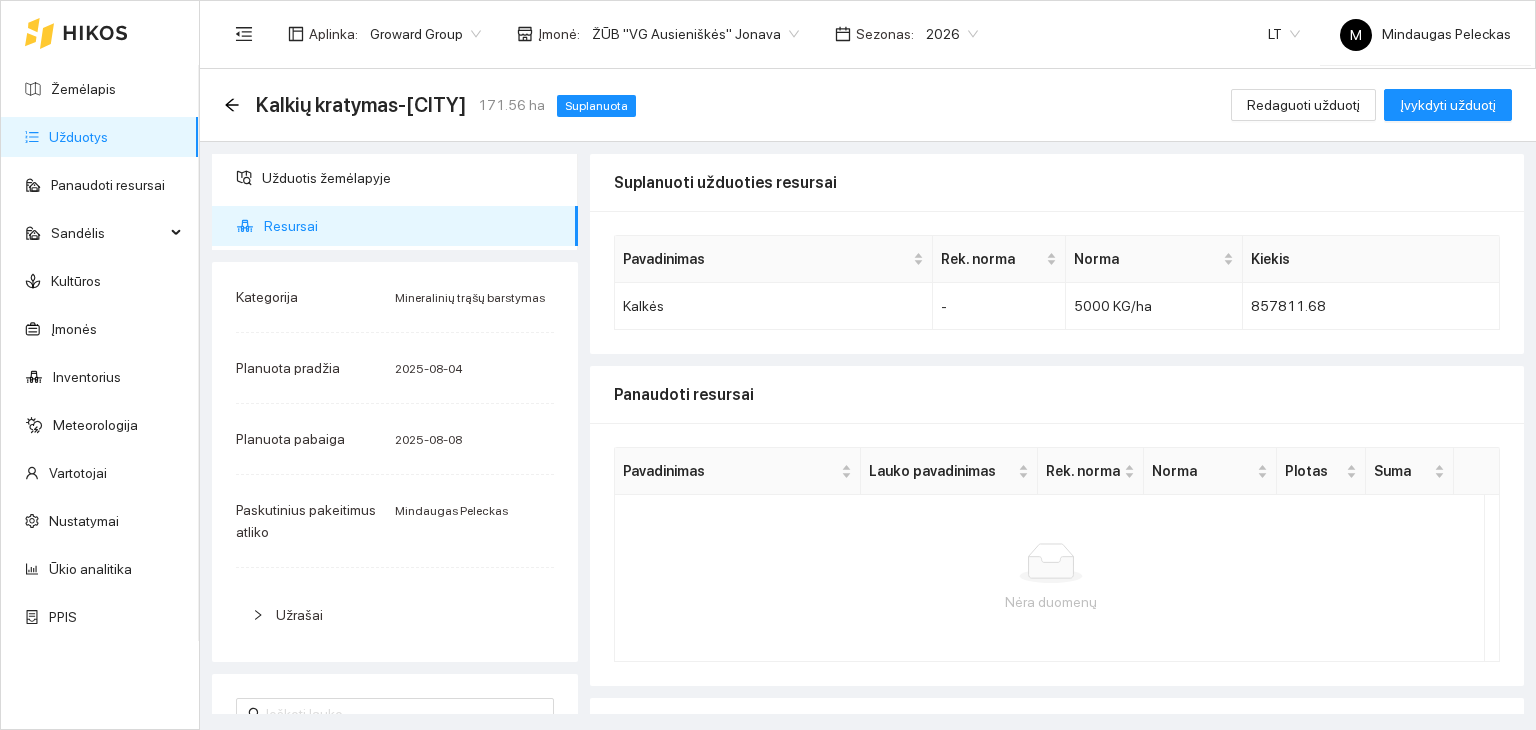 click on "Resursai" at bounding box center [413, 226] 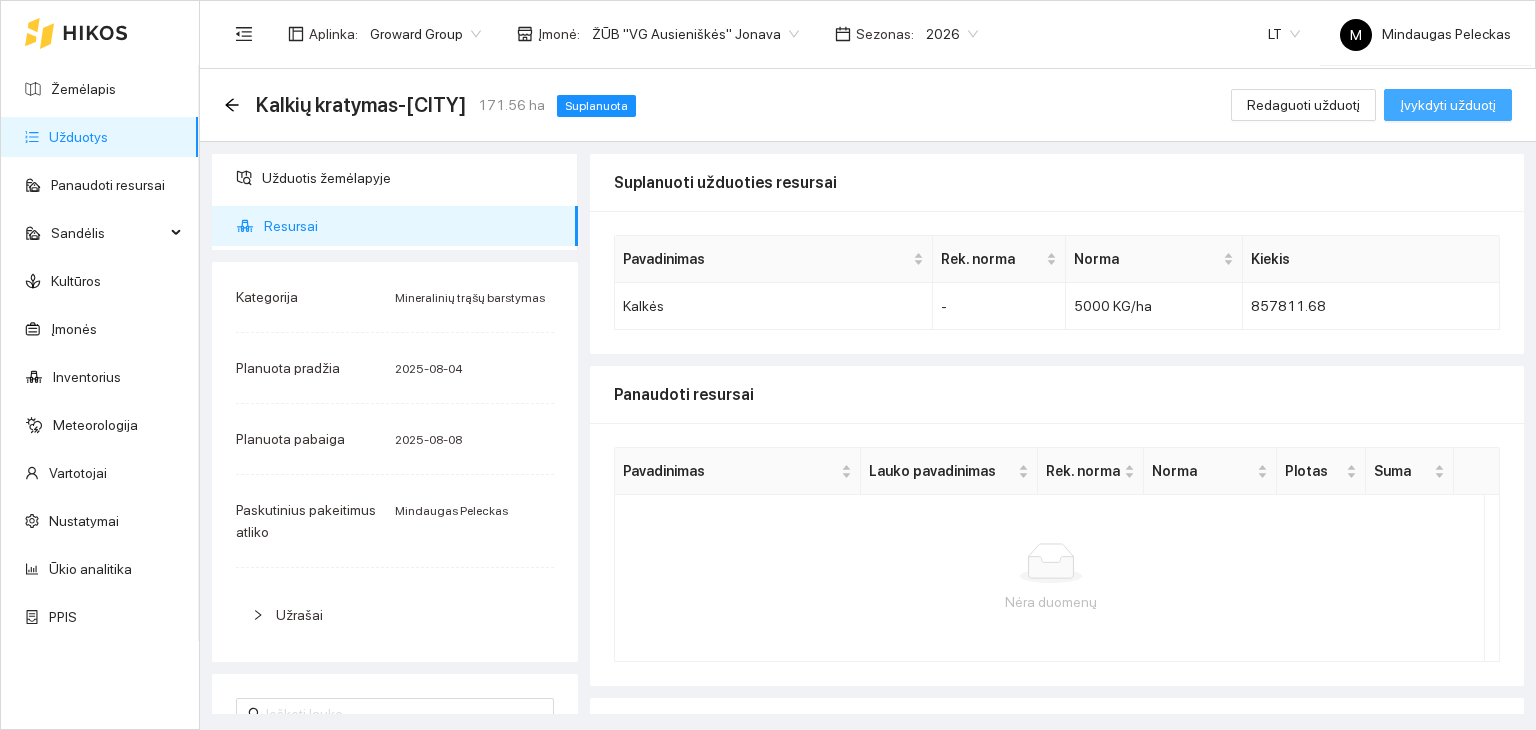click on "Įvykdyti užduotį" at bounding box center [1448, 105] 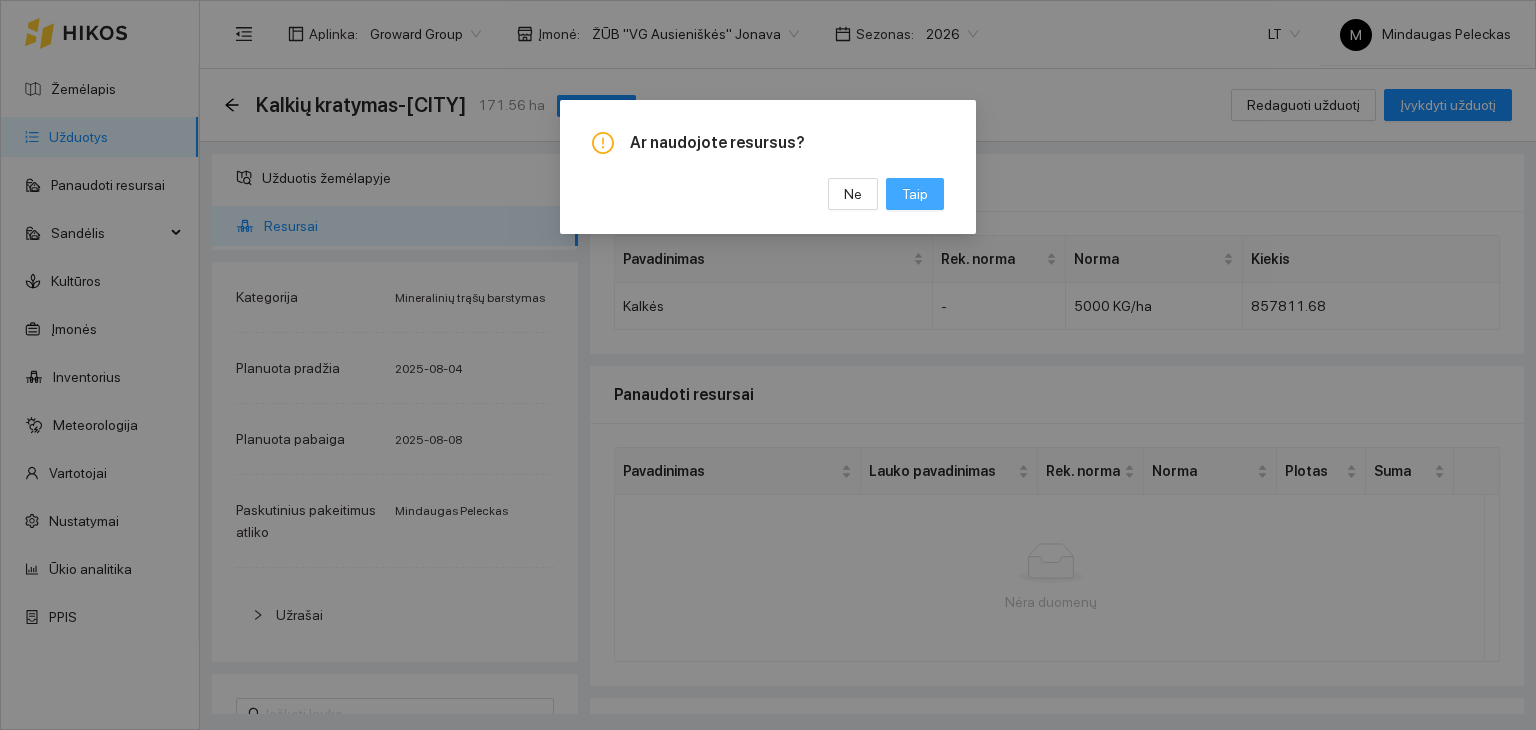 click on "Taip" at bounding box center (915, 194) 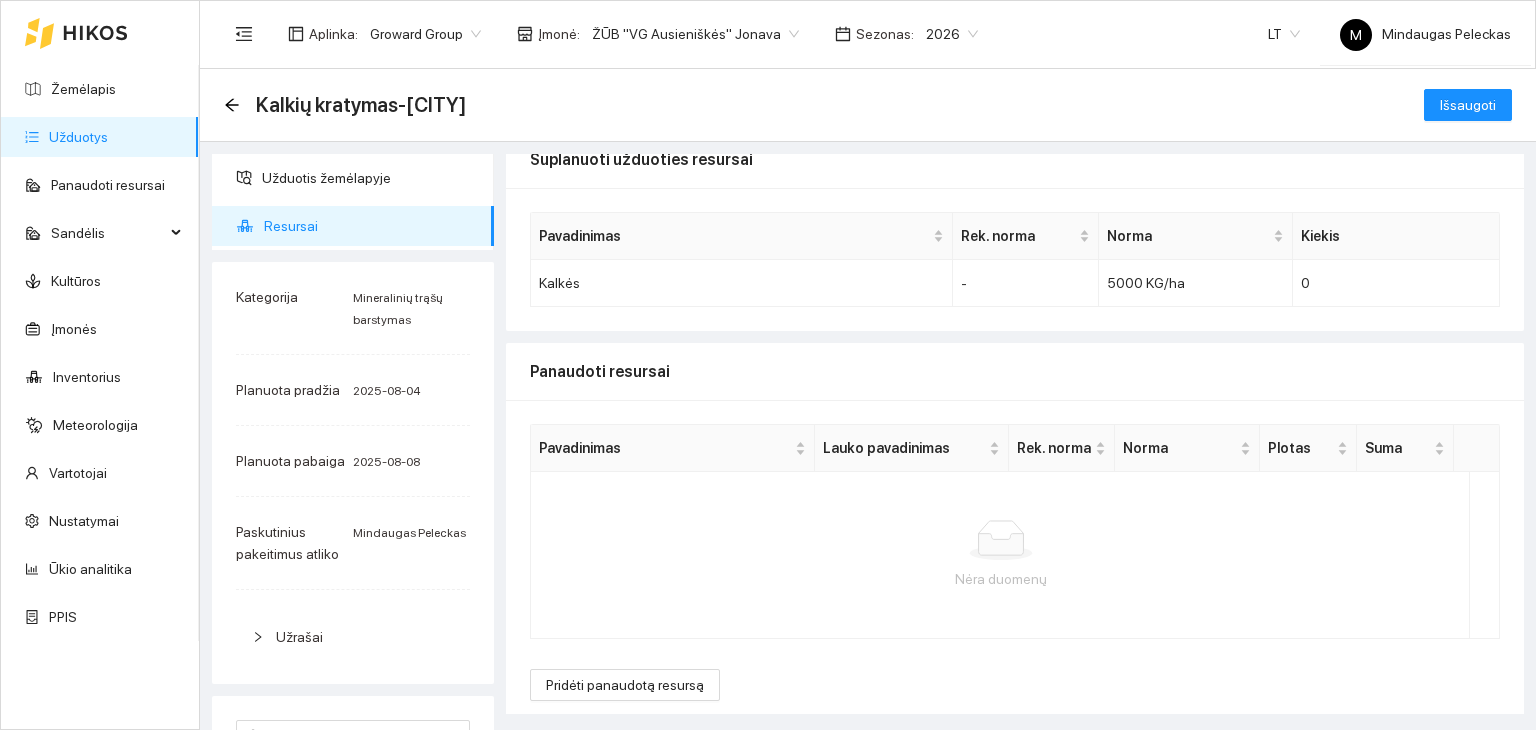 scroll, scrollTop: 32, scrollLeft: 0, axis: vertical 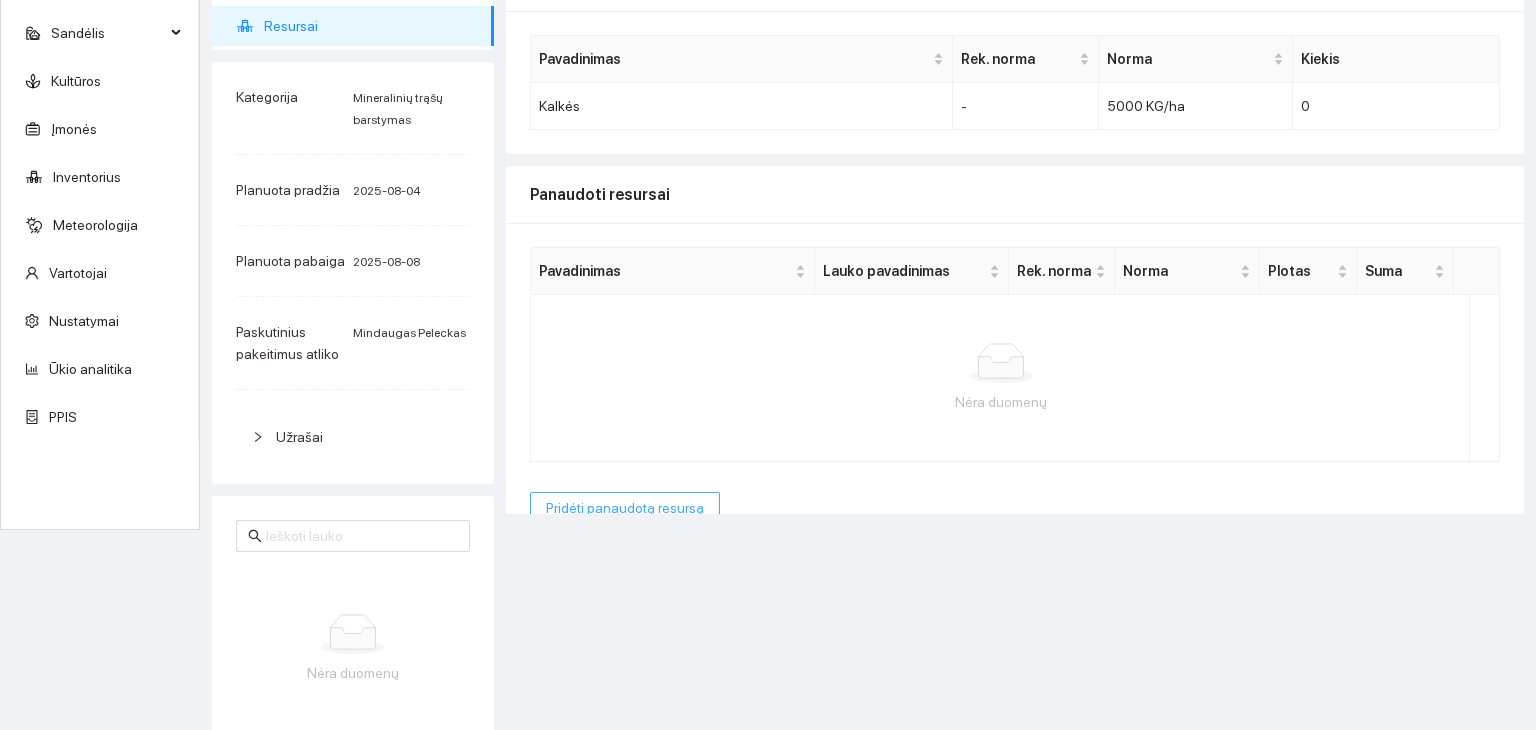click on "Pridėti panaudotą resursą" at bounding box center [625, 508] 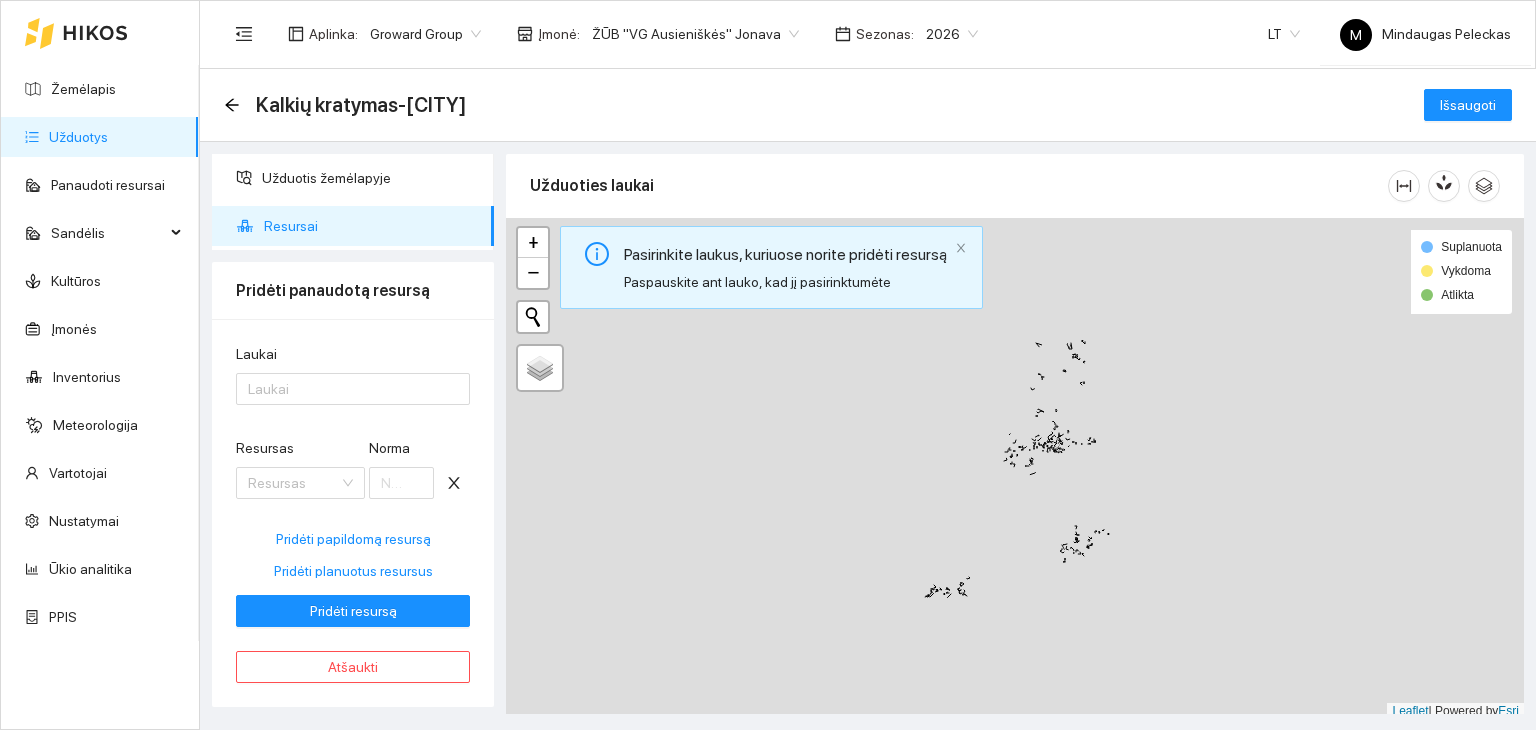 scroll, scrollTop: 0, scrollLeft: 0, axis: both 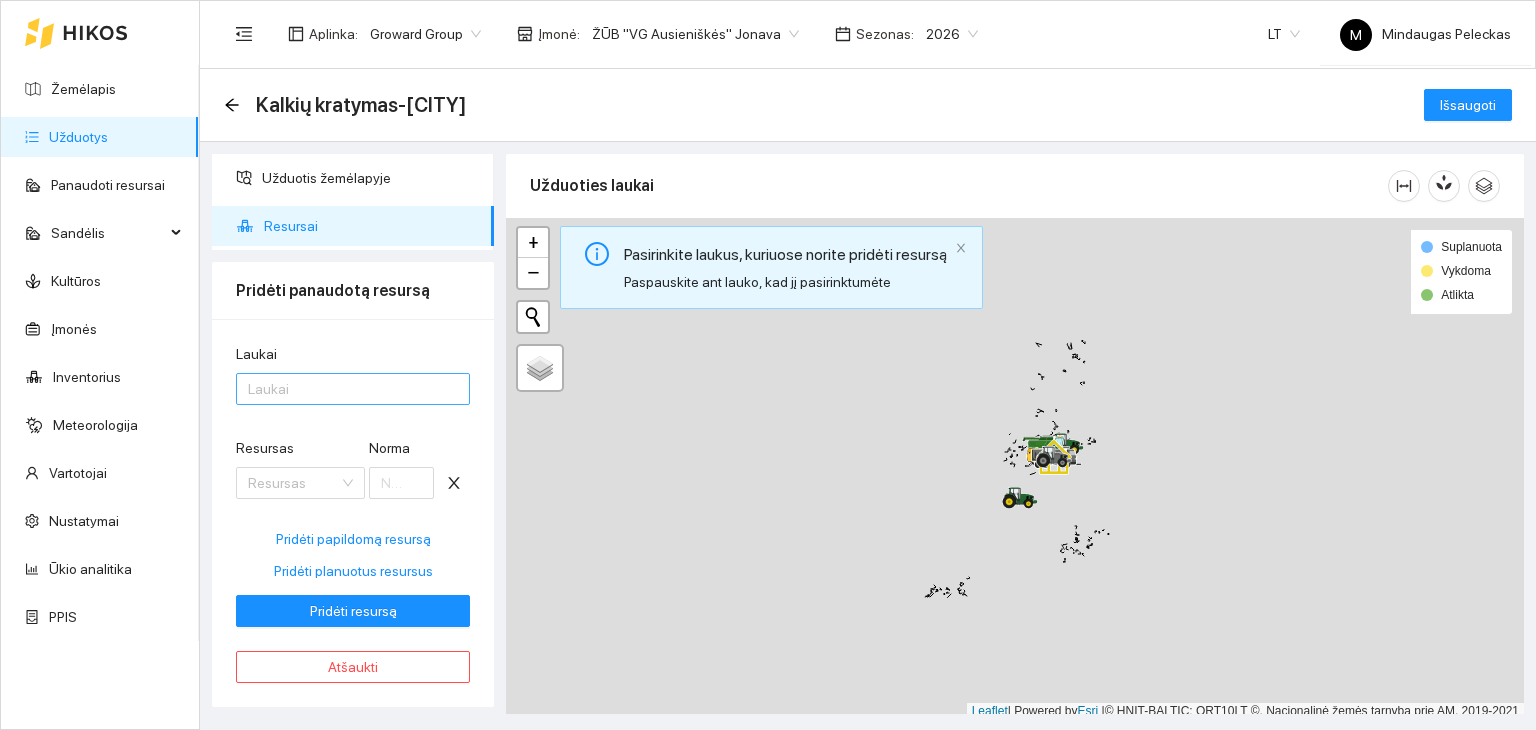 click at bounding box center (343, 389) 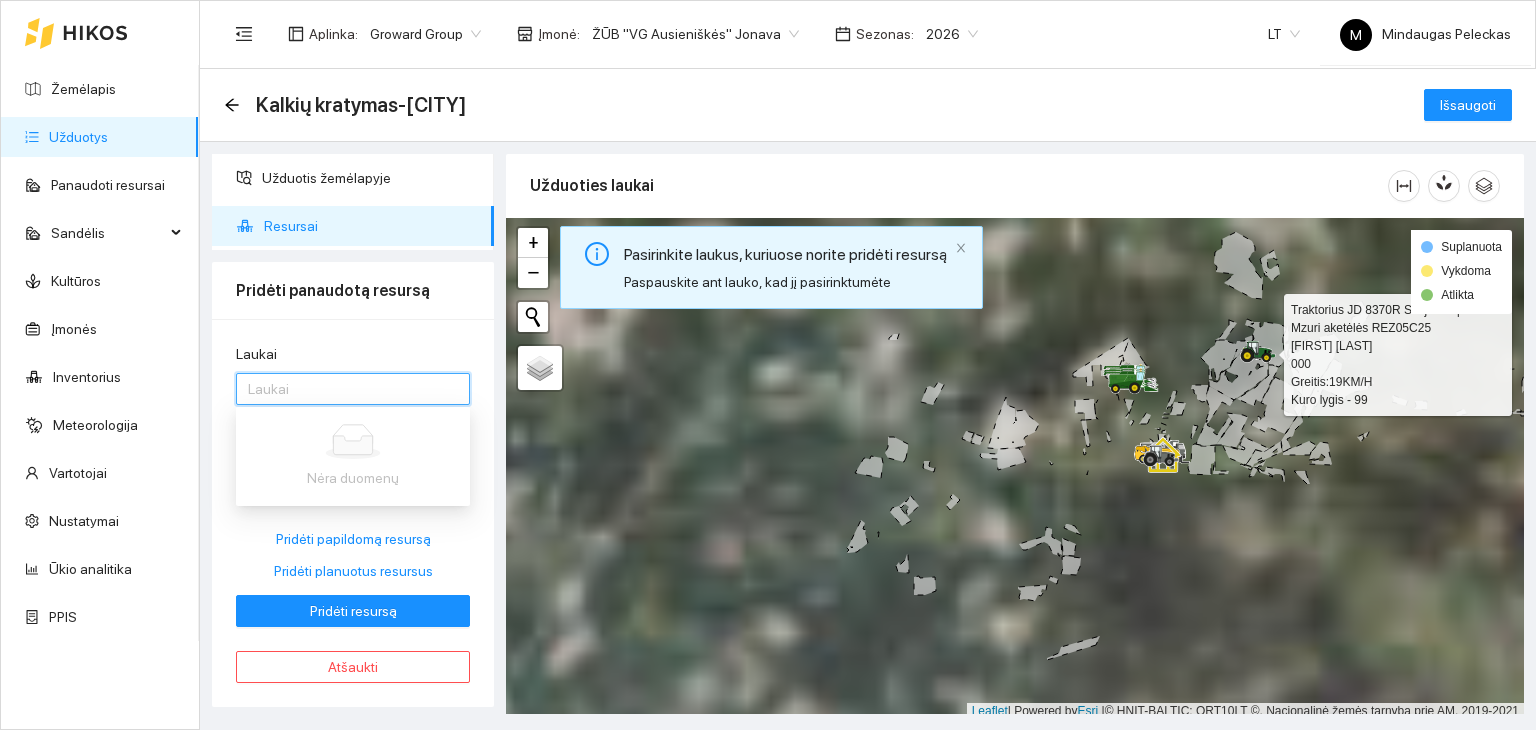 click at bounding box center [1246, 362] 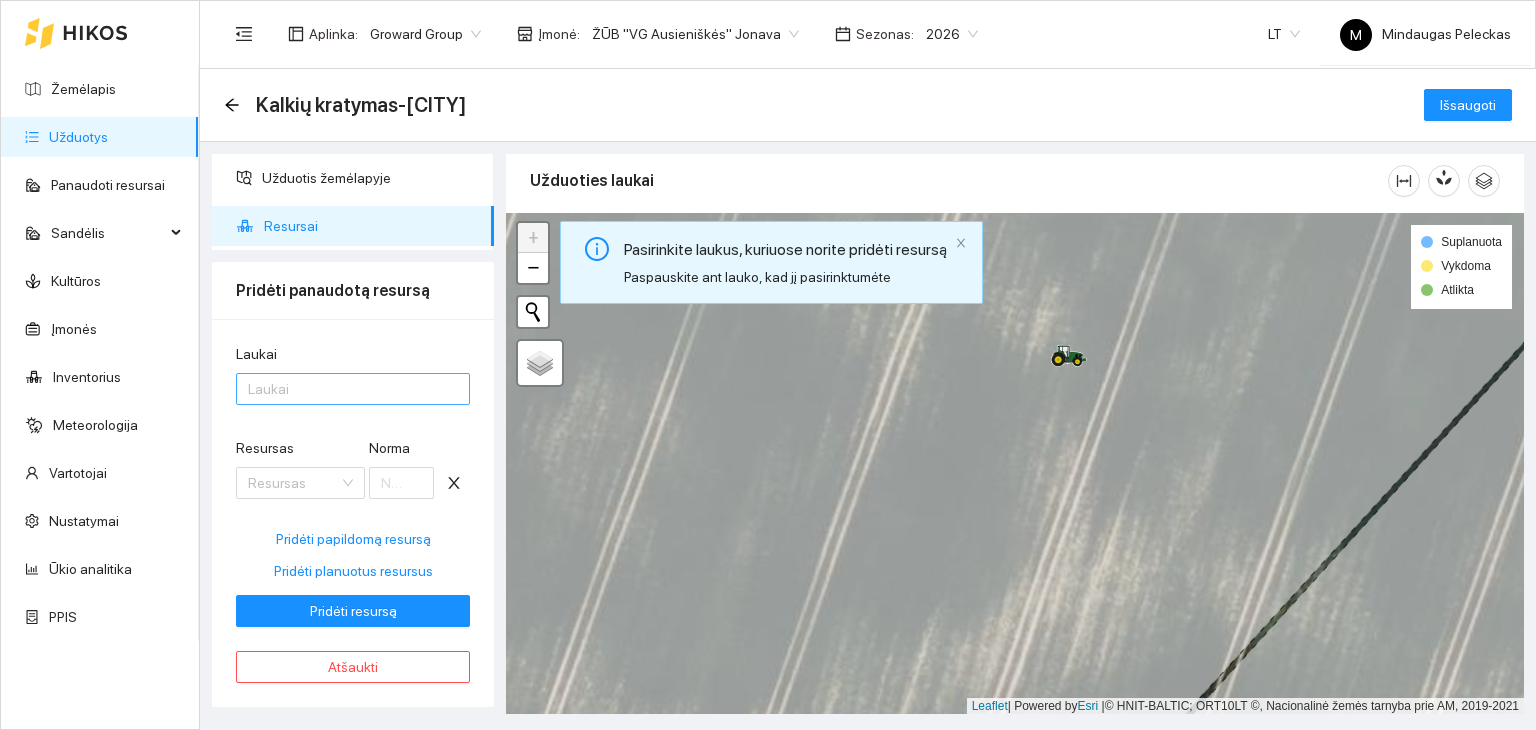 click at bounding box center [343, 389] 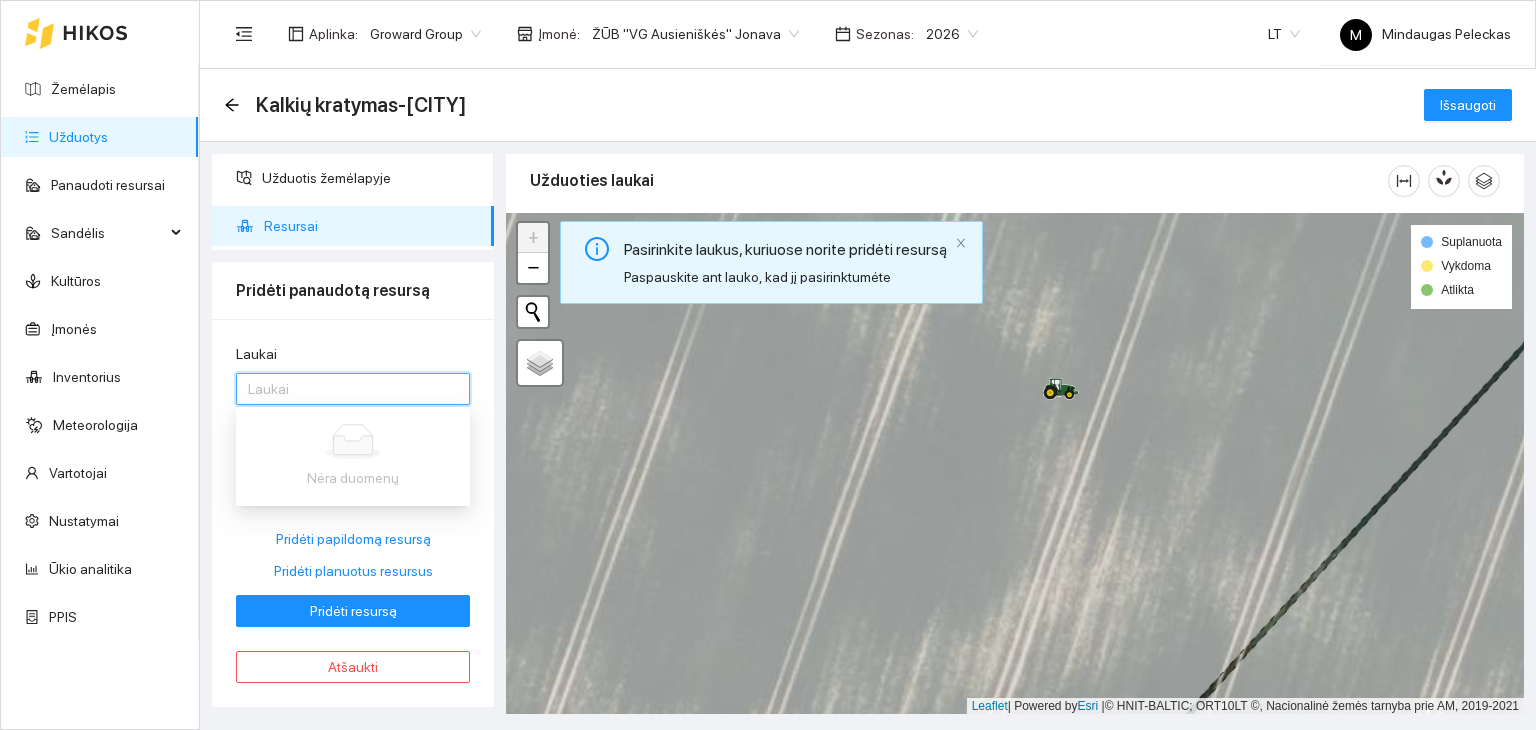 click at bounding box center [343, 389] 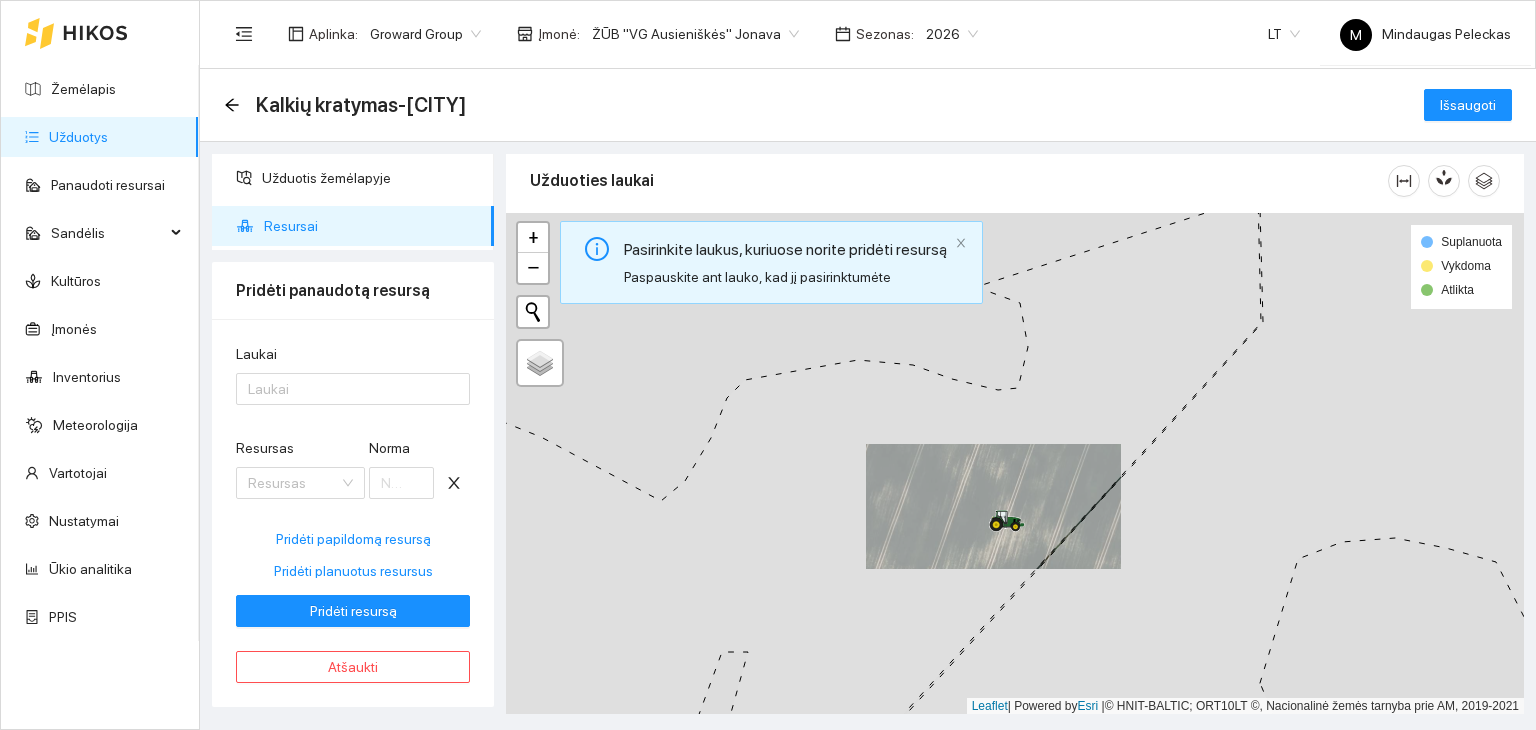 click 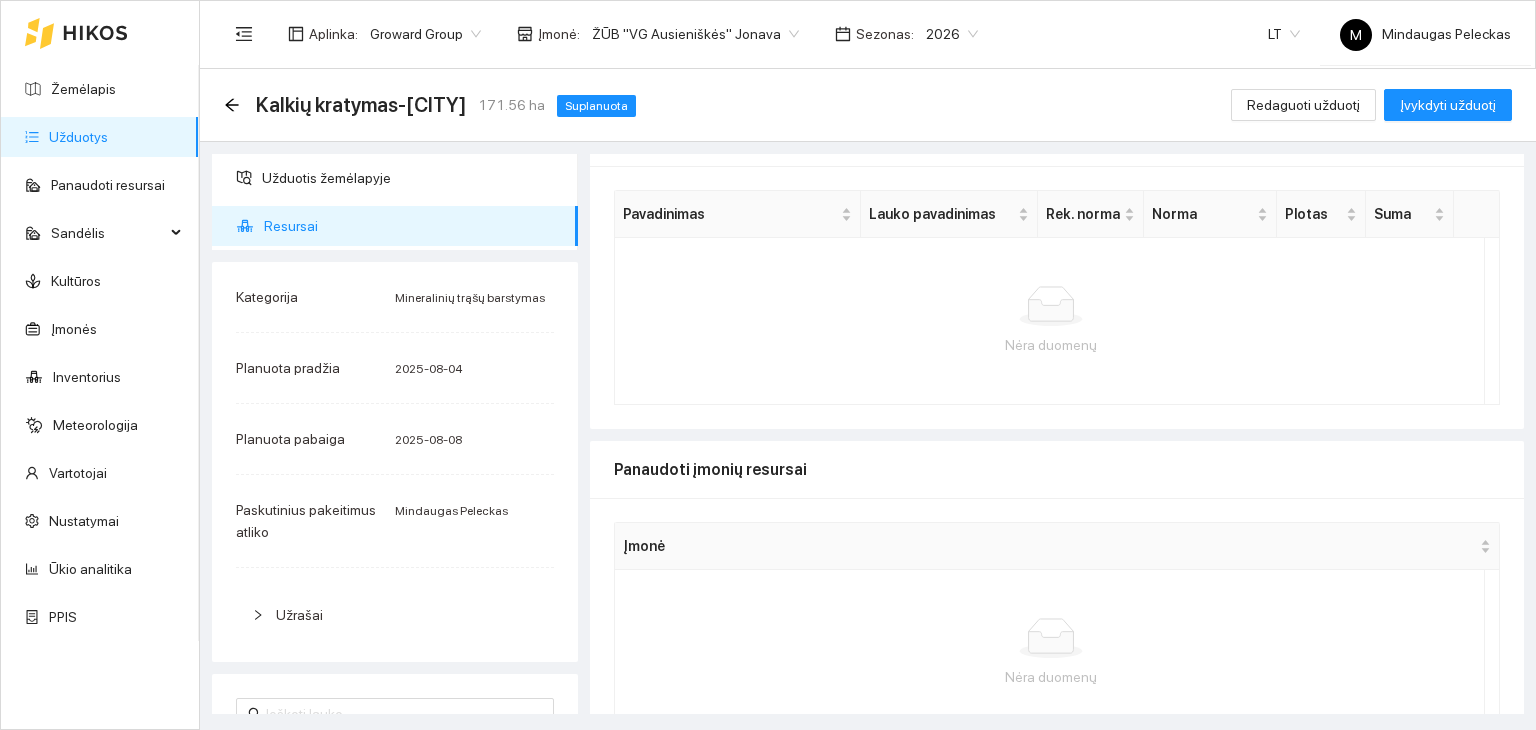scroll, scrollTop: 302, scrollLeft: 0, axis: vertical 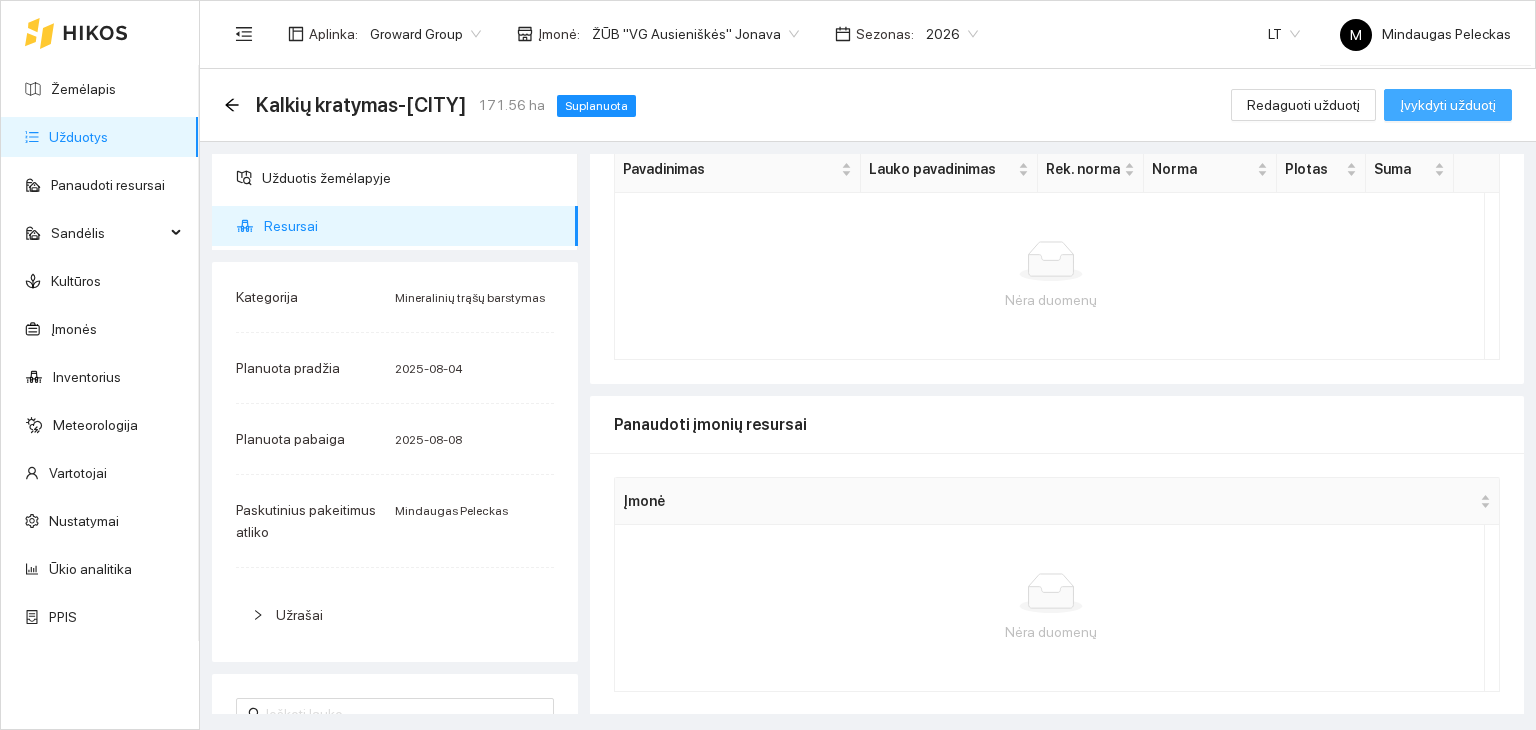 click on "Įvykdyti užduotį" at bounding box center (1448, 105) 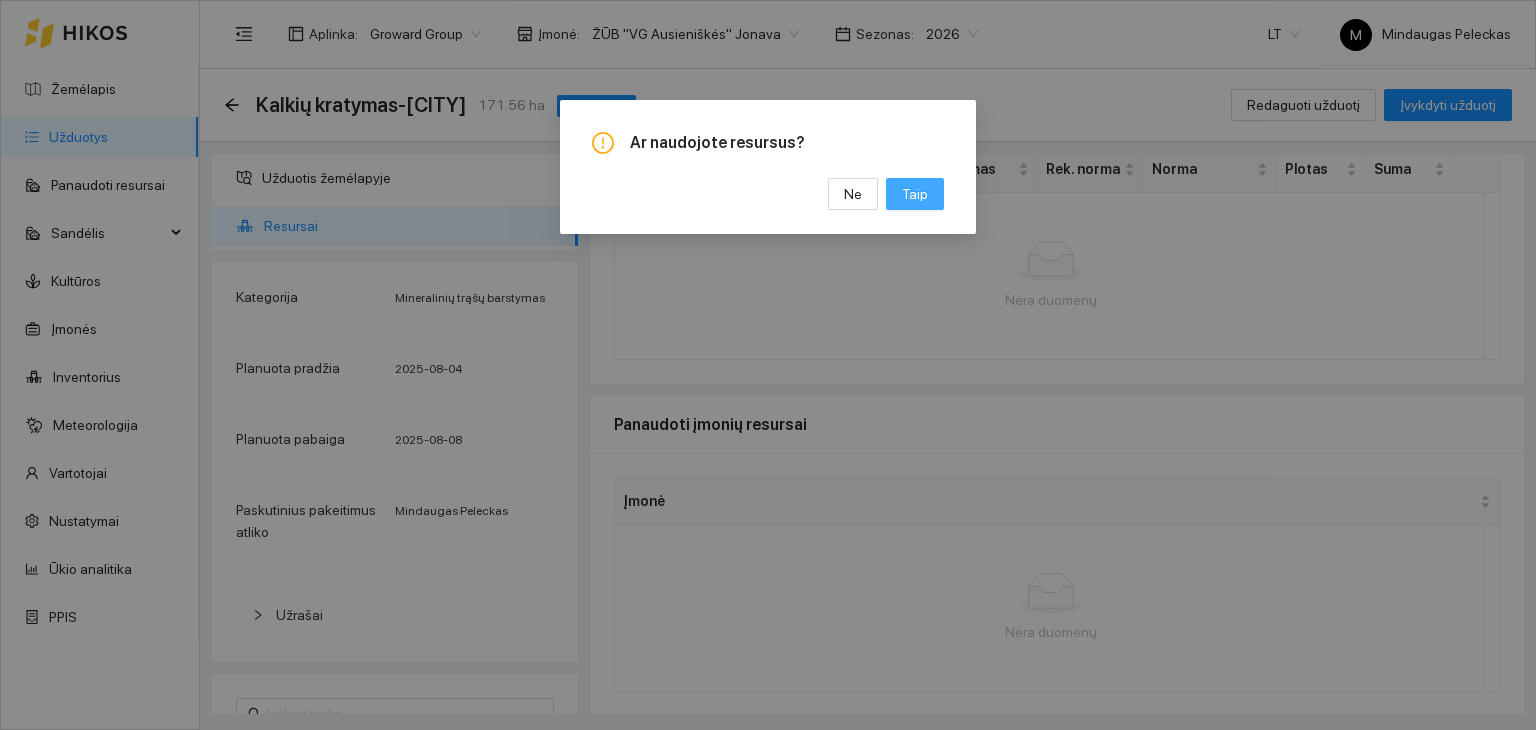 click on "Taip" at bounding box center [915, 194] 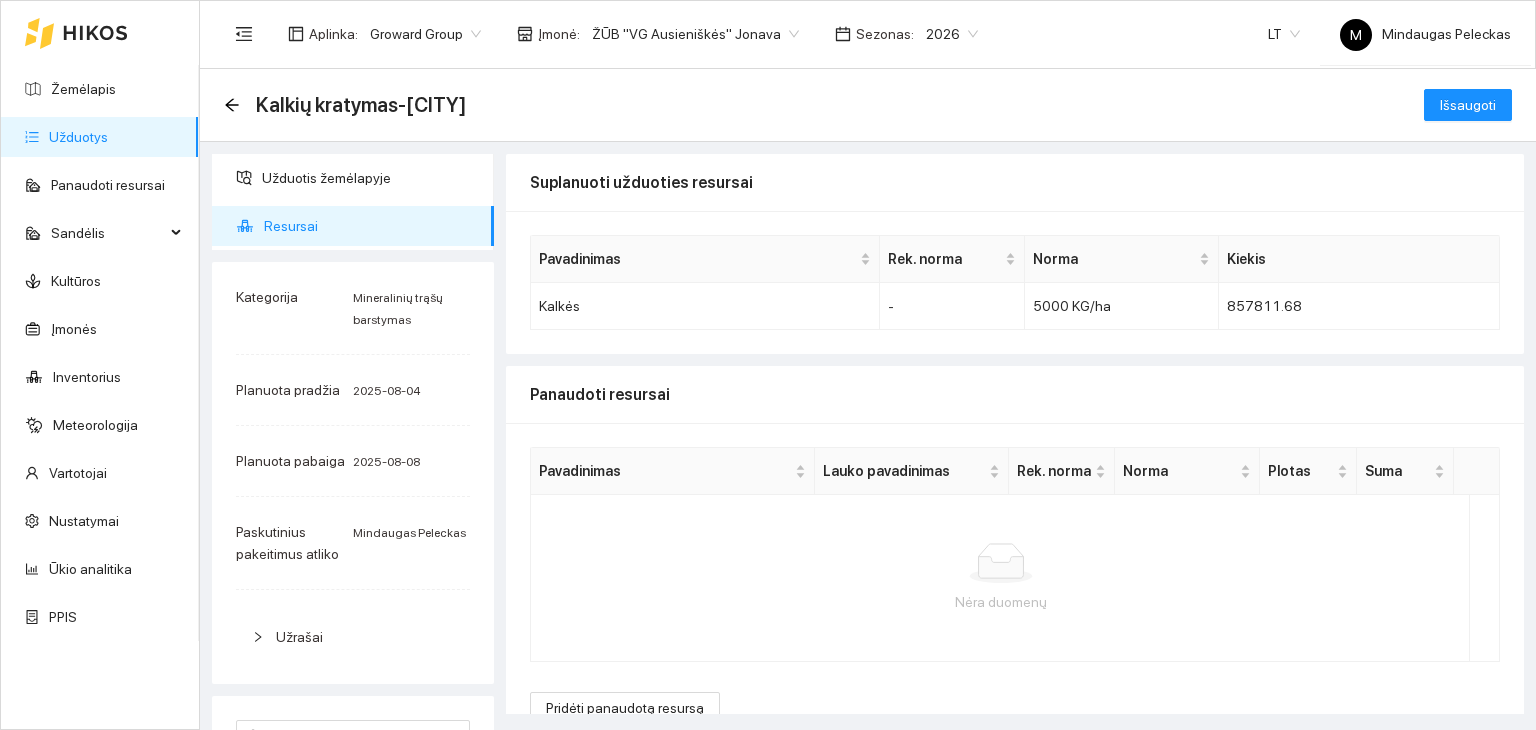 scroll, scrollTop: 32, scrollLeft: 0, axis: vertical 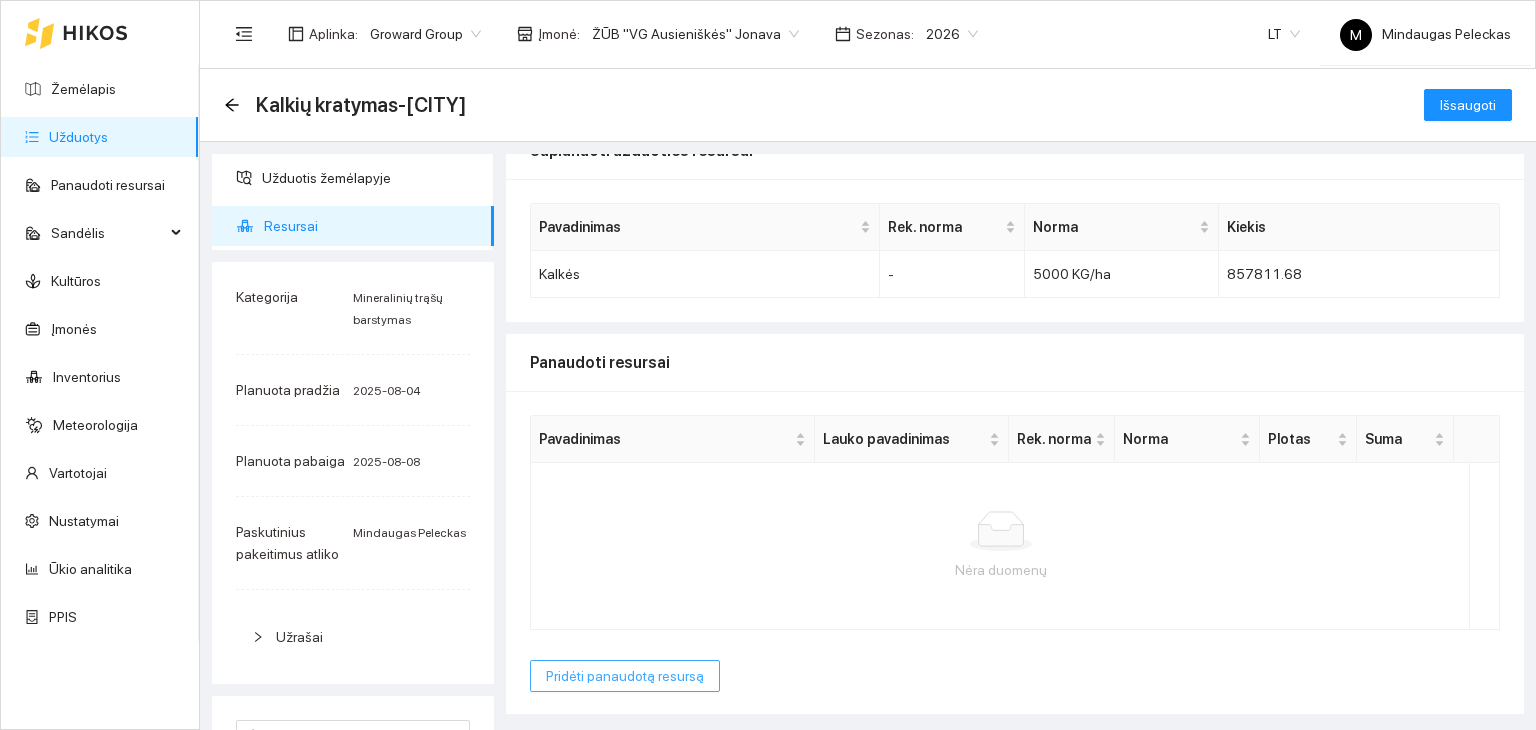 click on "Pridėti panaudotą resursą" at bounding box center [625, 676] 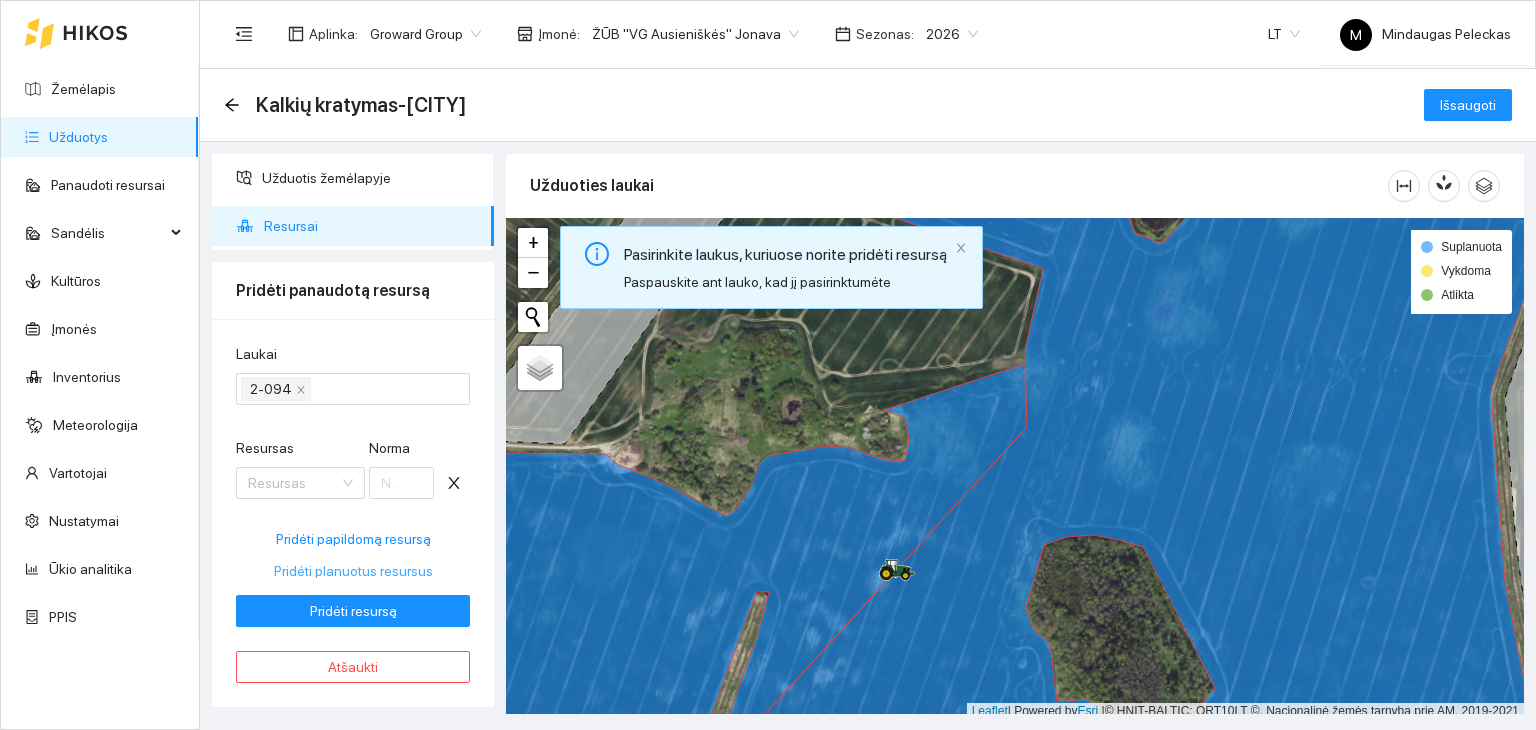 click on "Pridėti planuotus resursus" at bounding box center [353, 571] 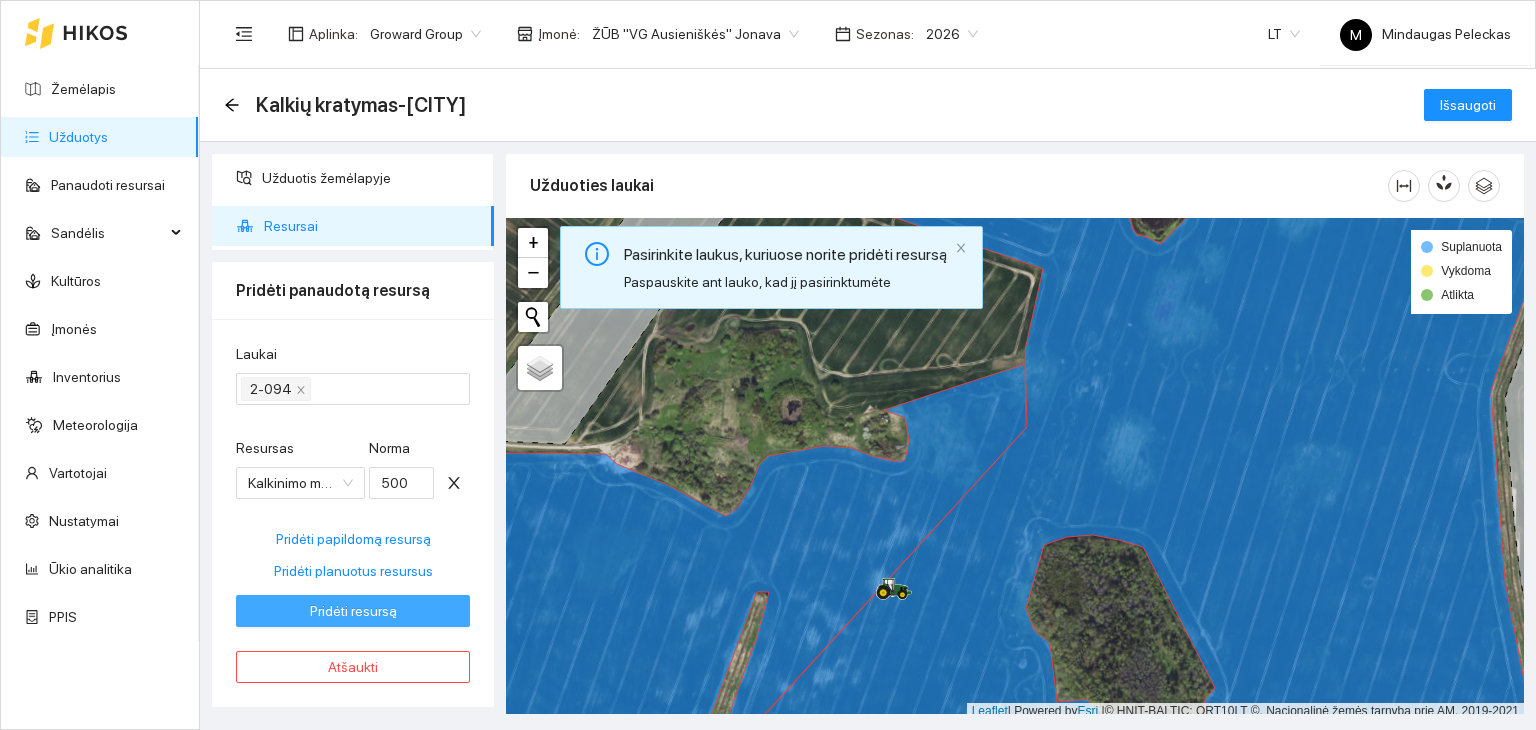 click on "Pridėti resursą" at bounding box center [353, 611] 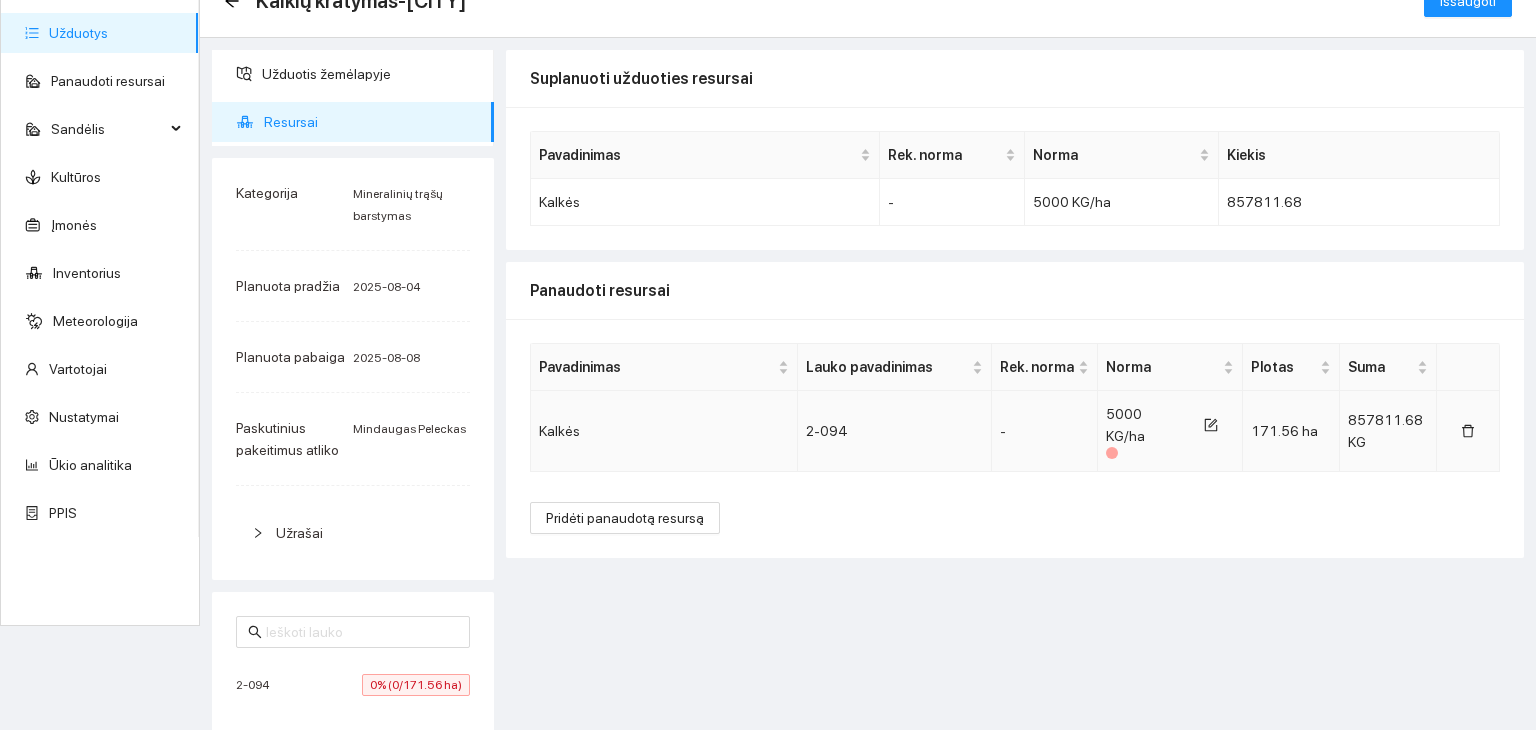 scroll, scrollTop: 106, scrollLeft: 0, axis: vertical 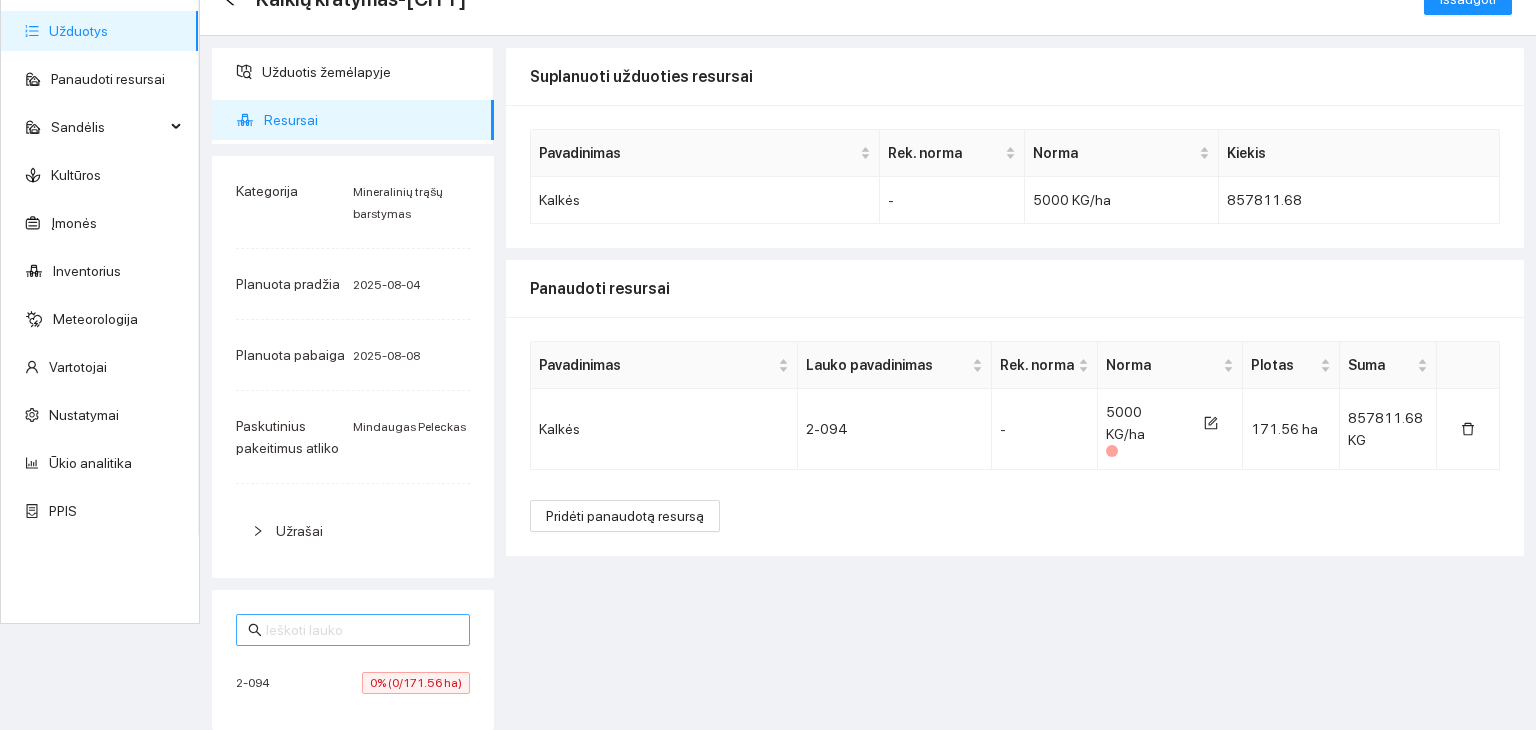 click at bounding box center (362, 630) 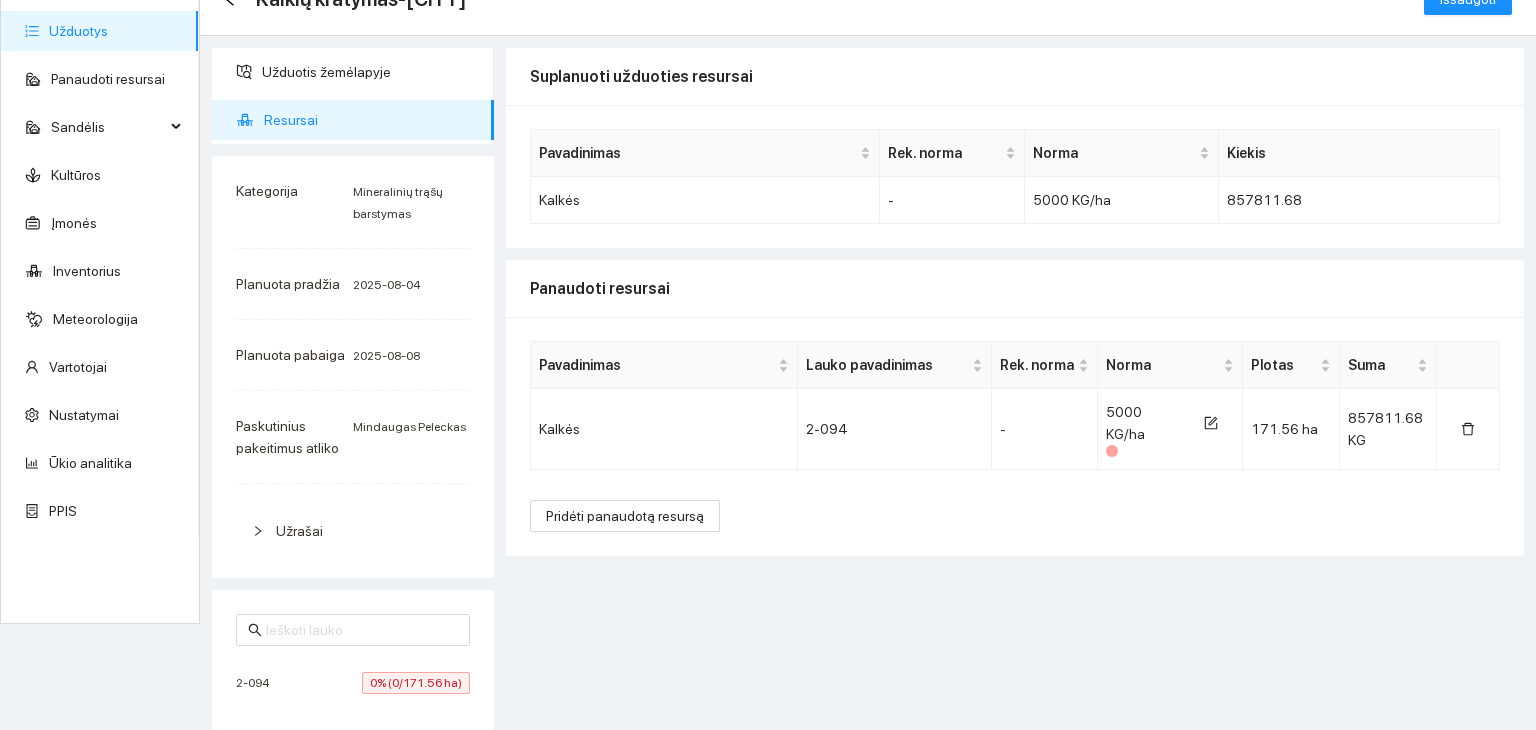 click on "0% (0/171.56 ha)" at bounding box center [416, 683] 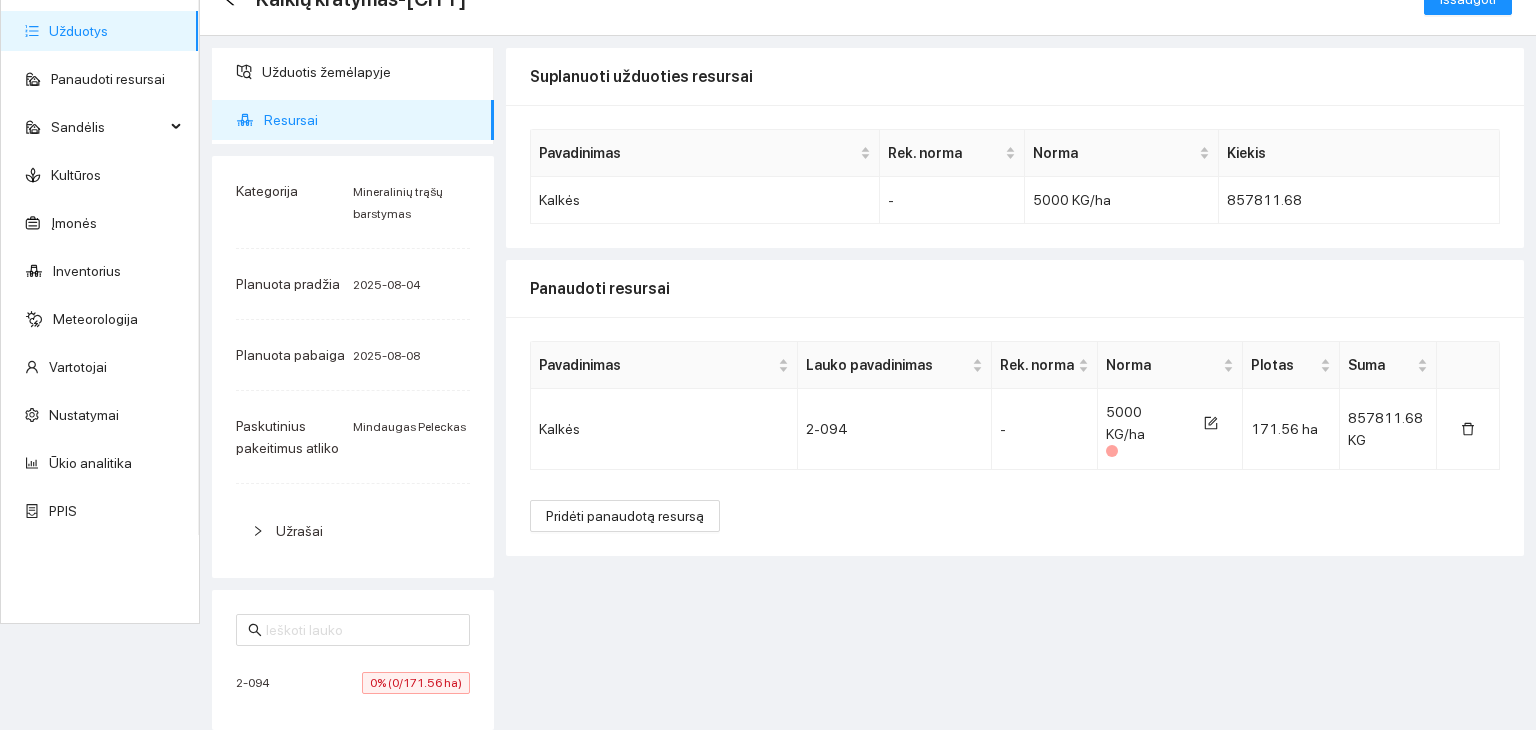 scroll, scrollTop: 0, scrollLeft: 0, axis: both 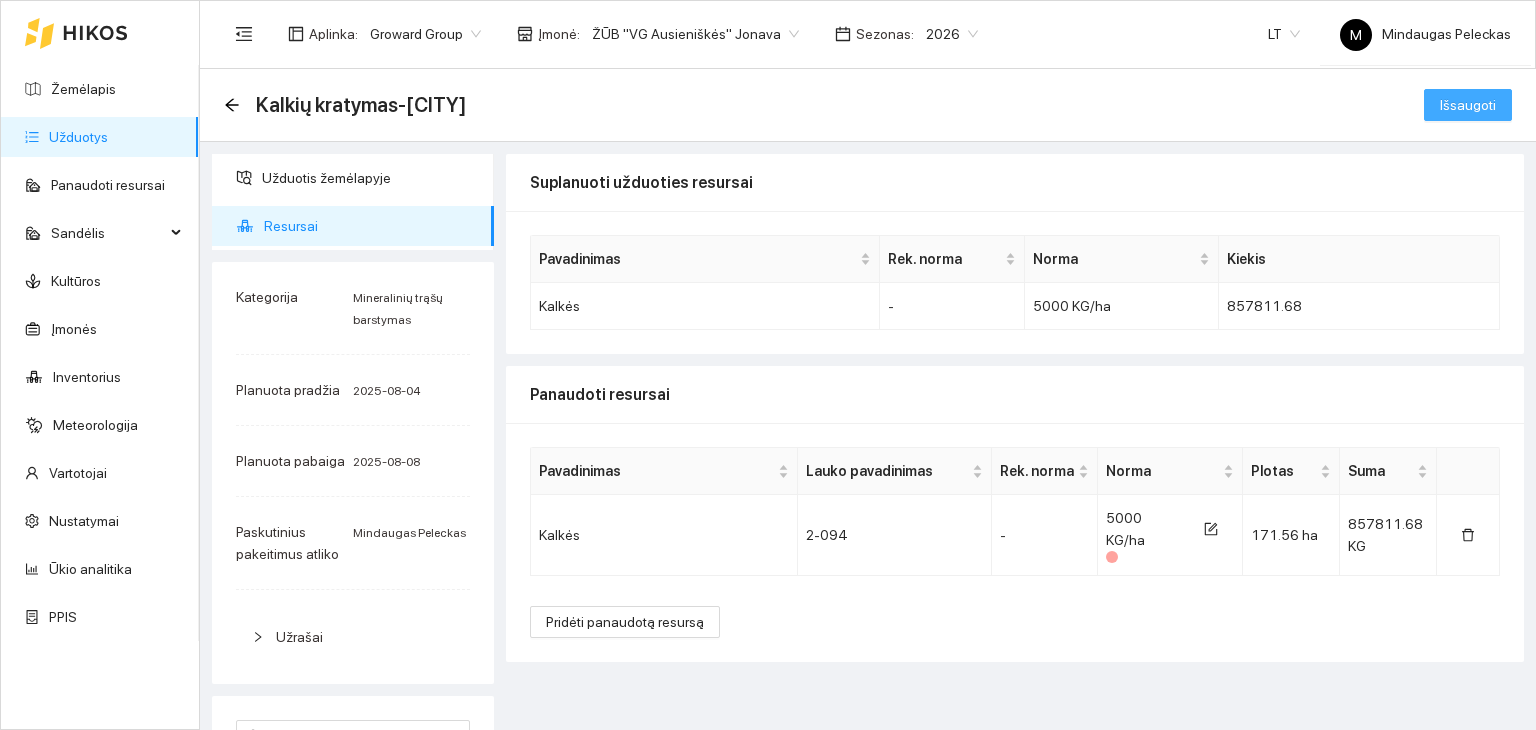 click on "Išsaugoti" at bounding box center [1468, 105] 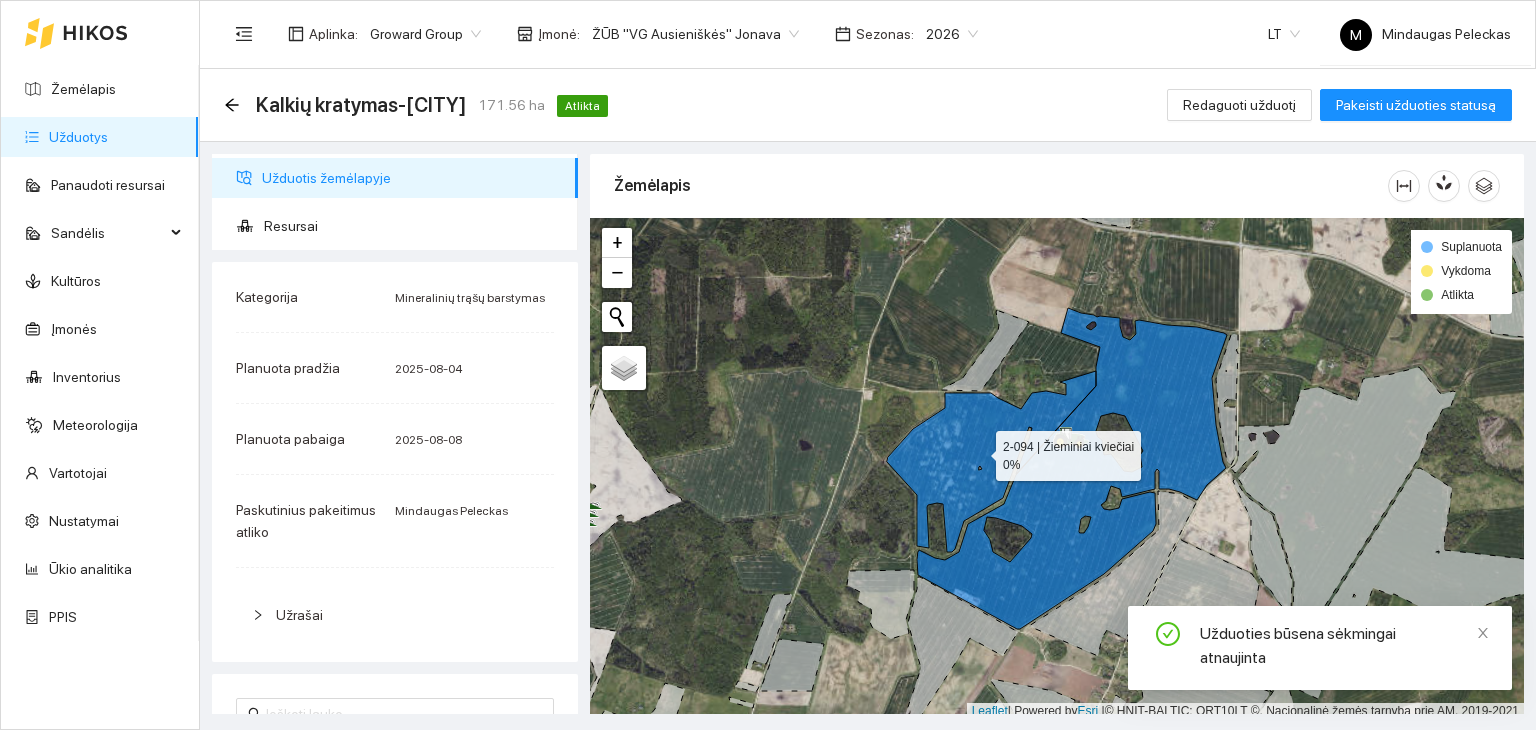 click 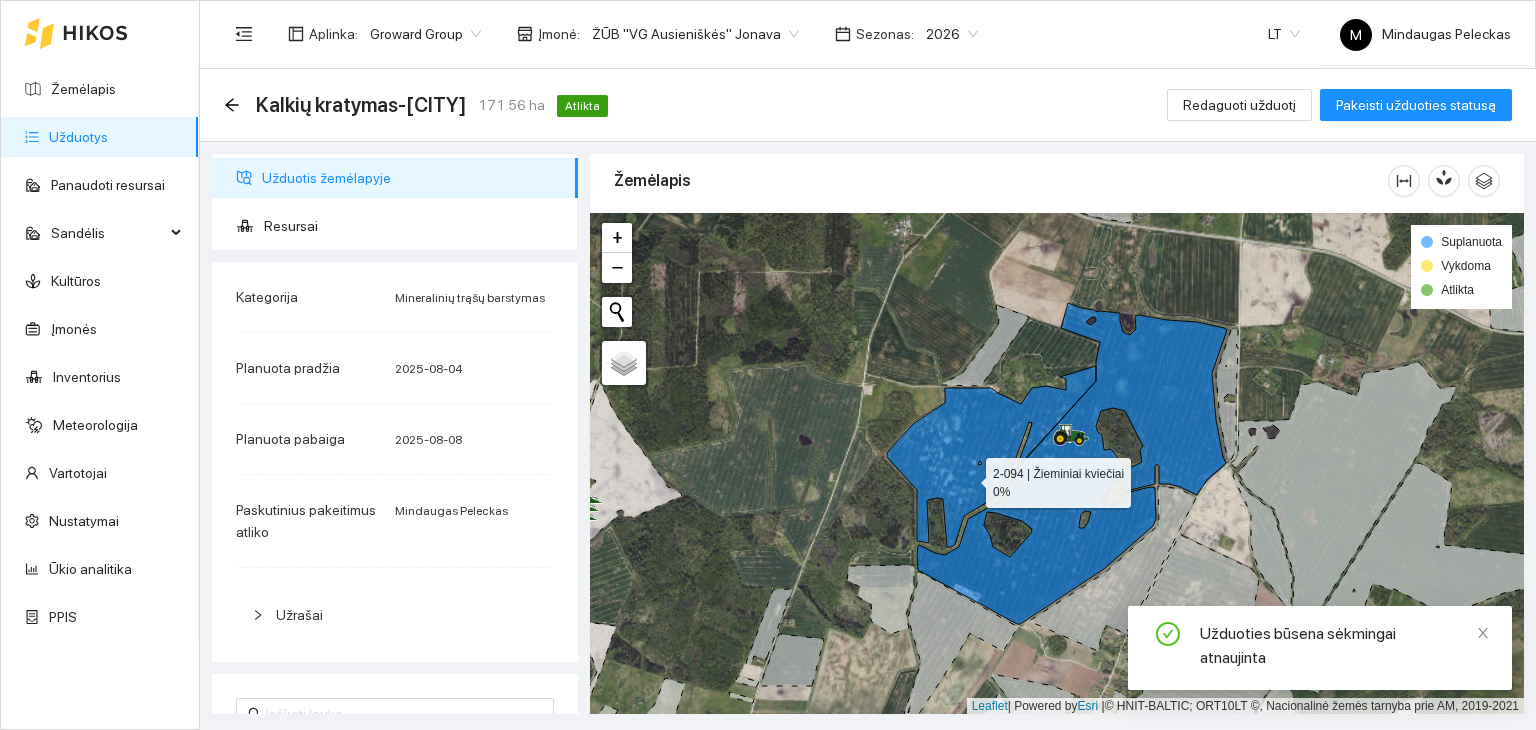click 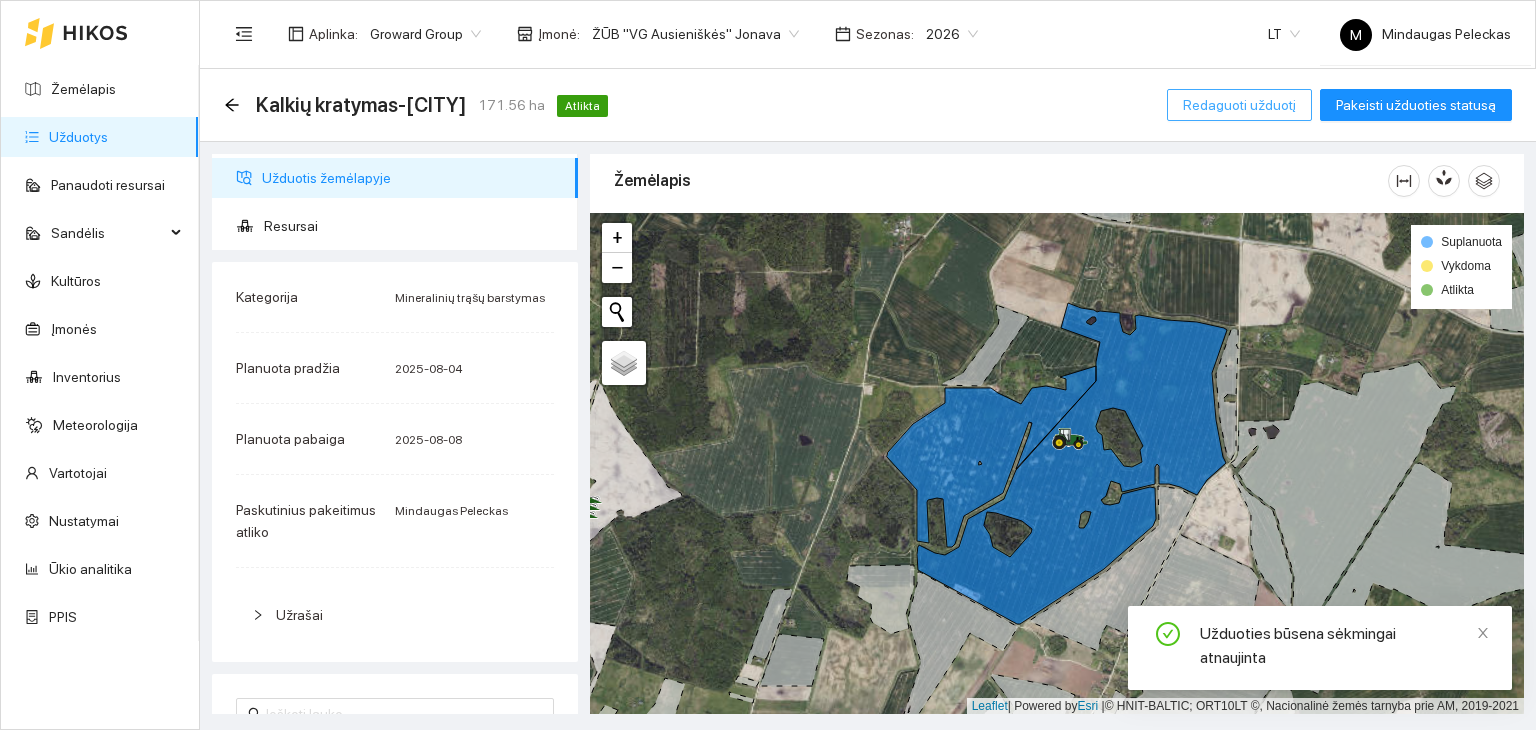 click on "Redaguoti užduotį" at bounding box center (1239, 105) 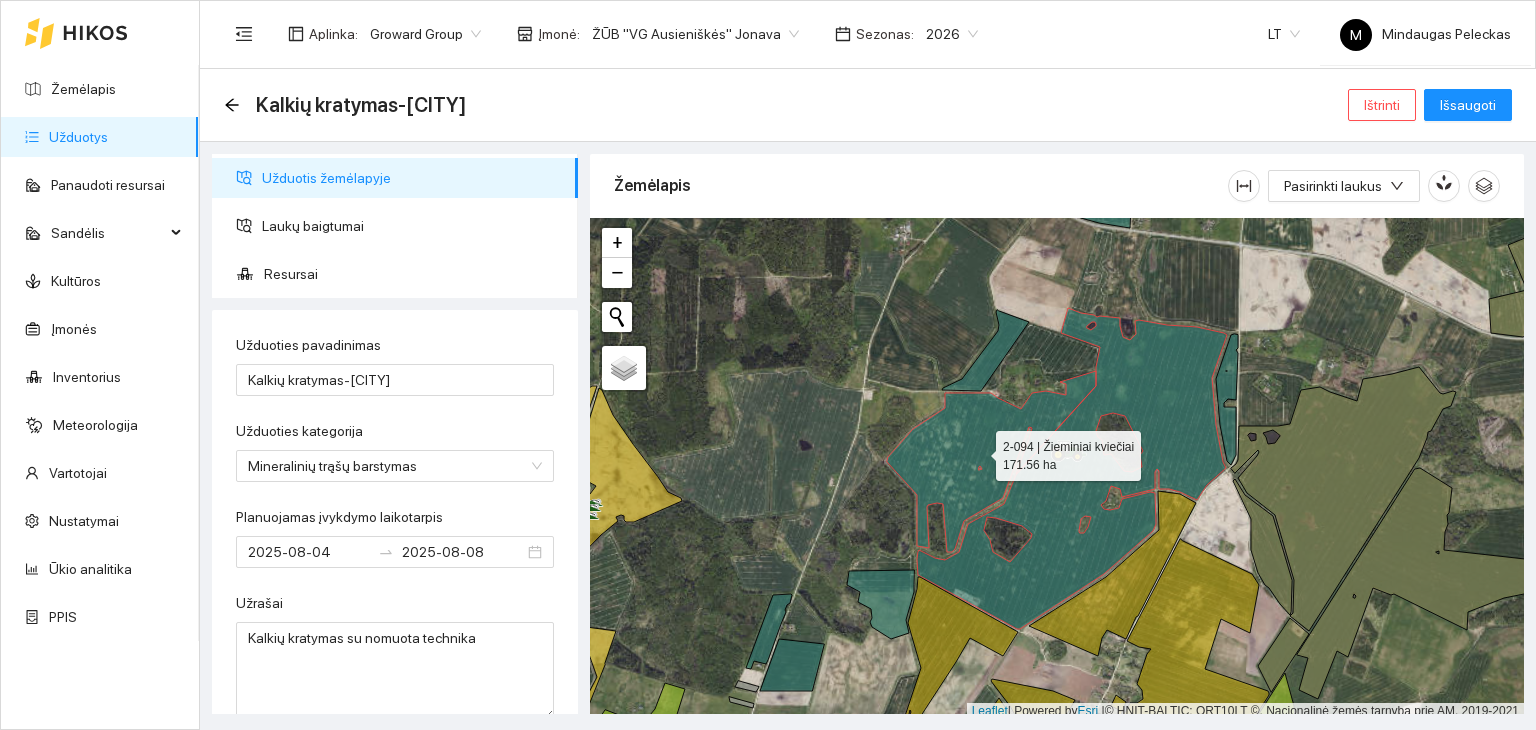 click 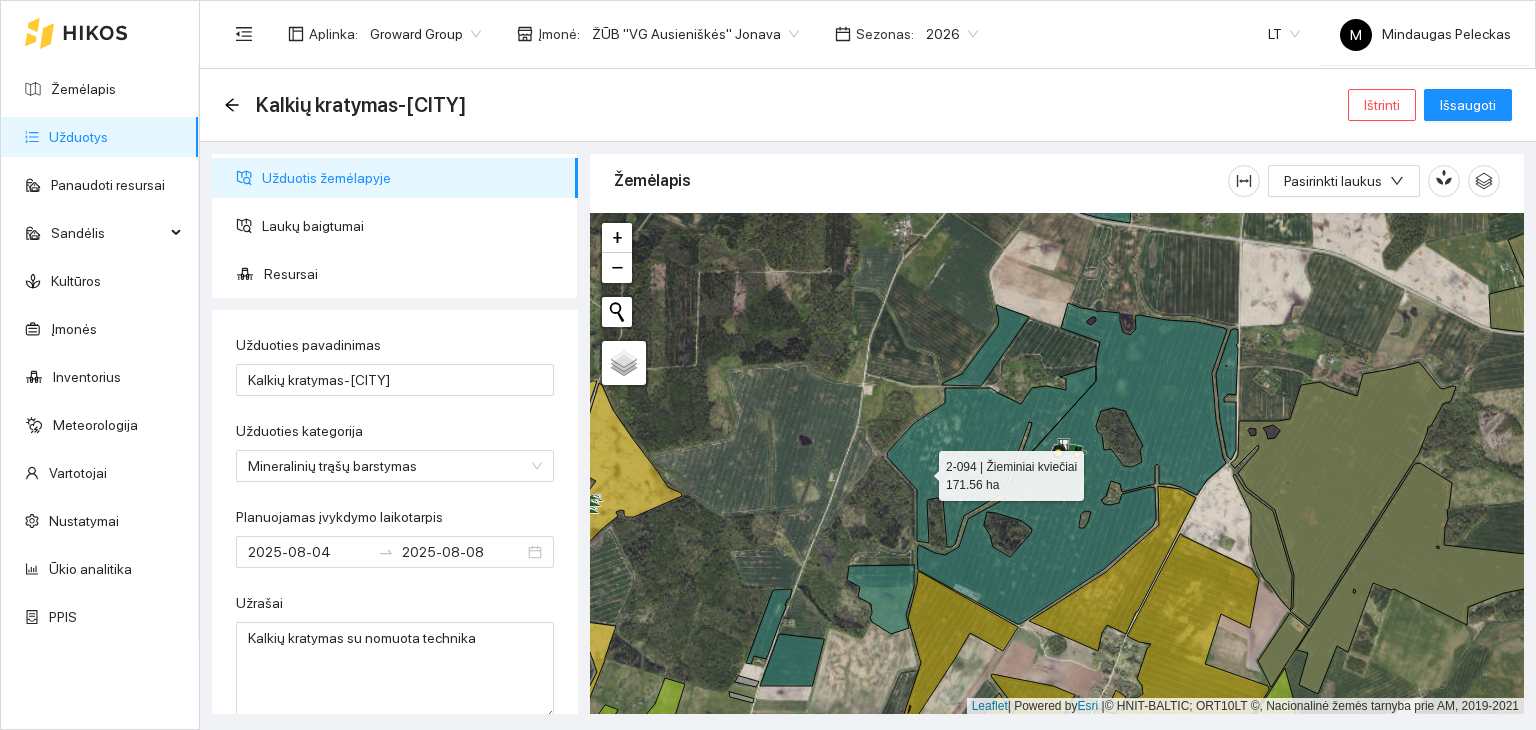 click 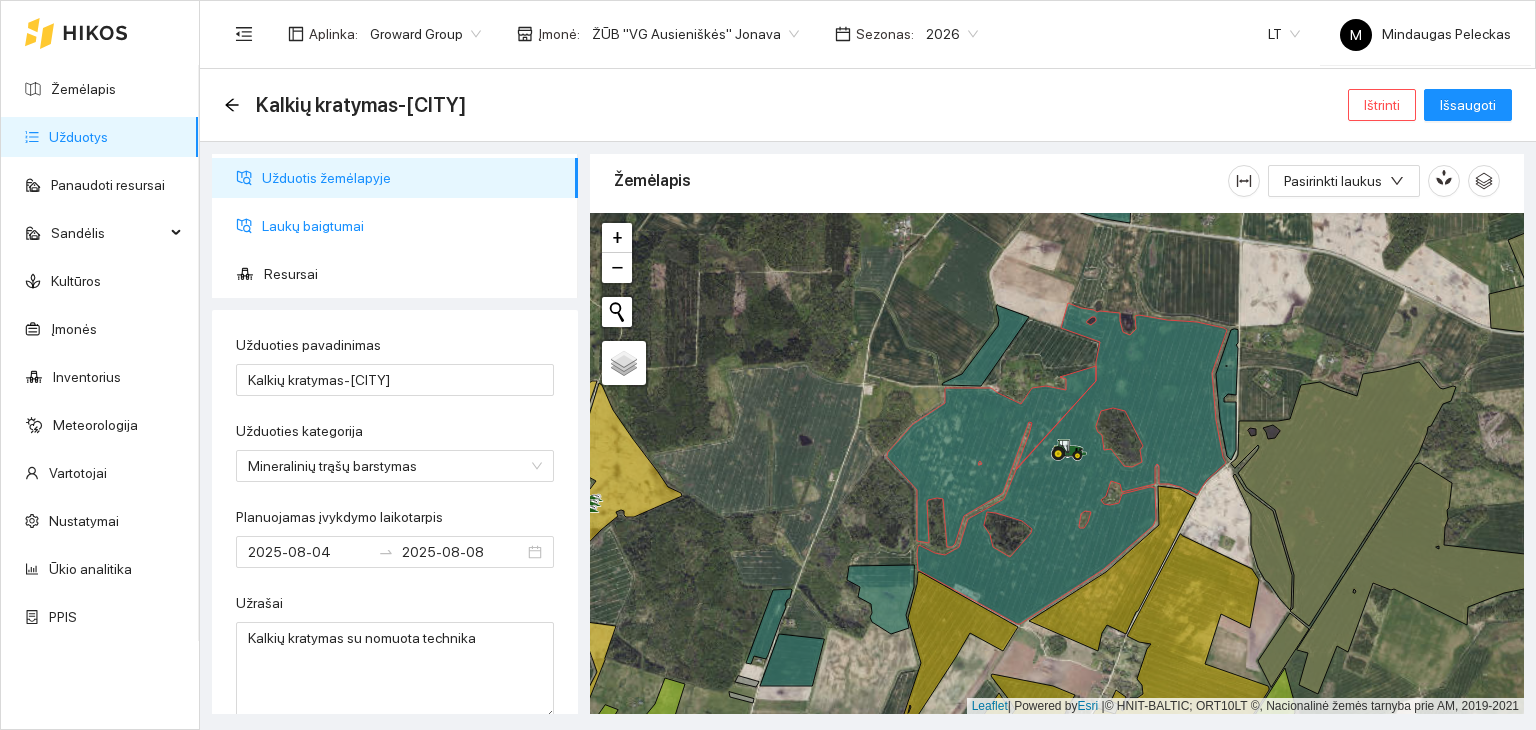 click on "Laukų baigtumai" at bounding box center [412, 226] 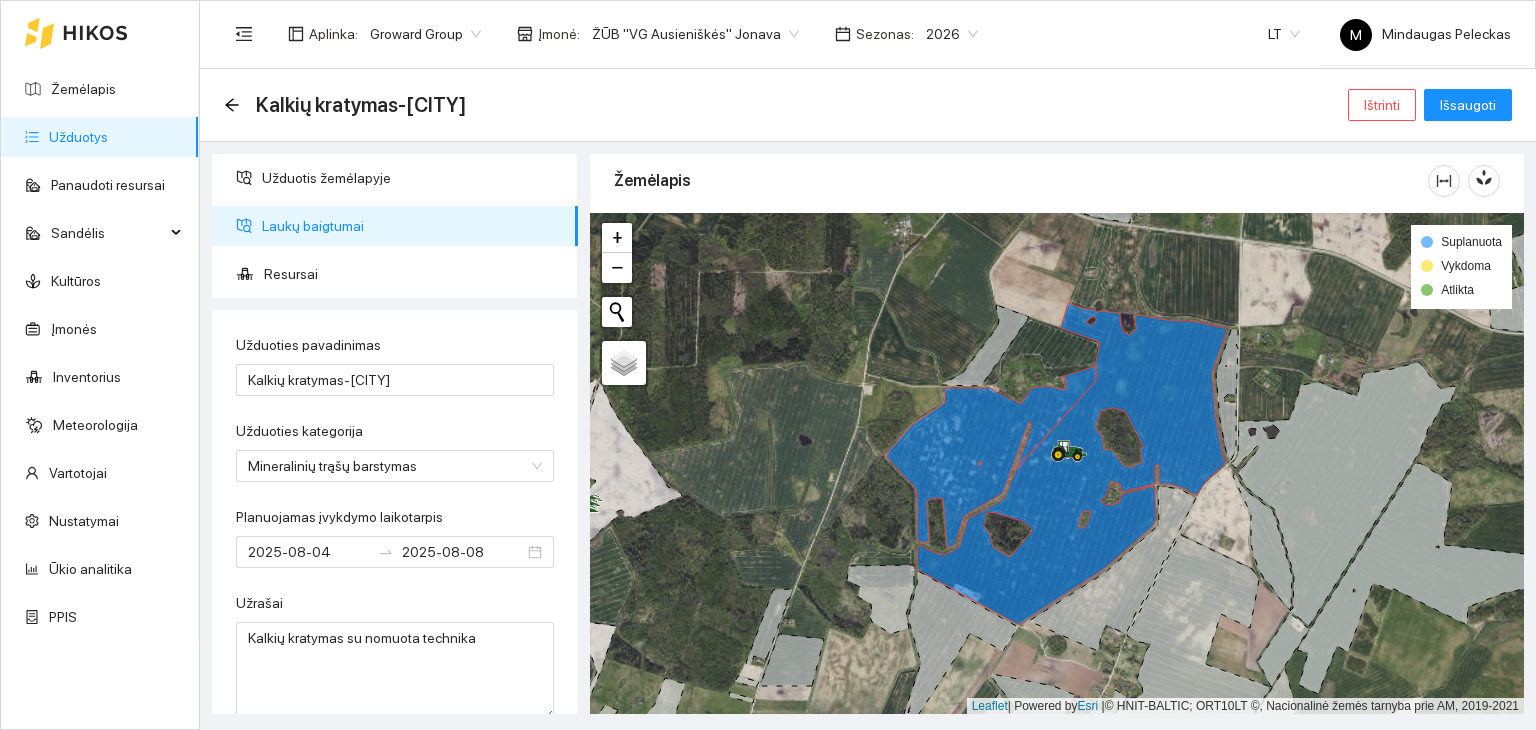 click on "Laukų baigtumai" at bounding box center [412, 226] 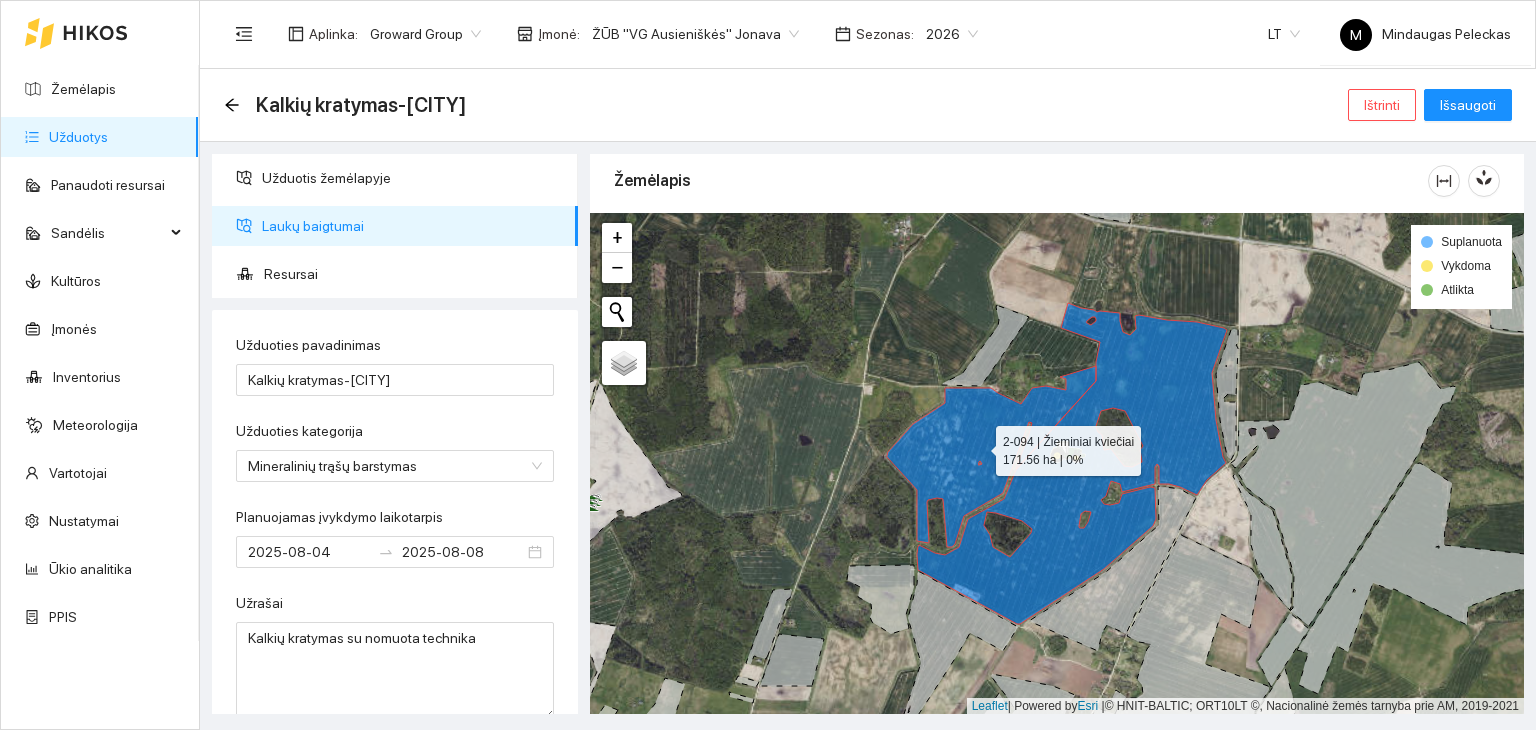 click 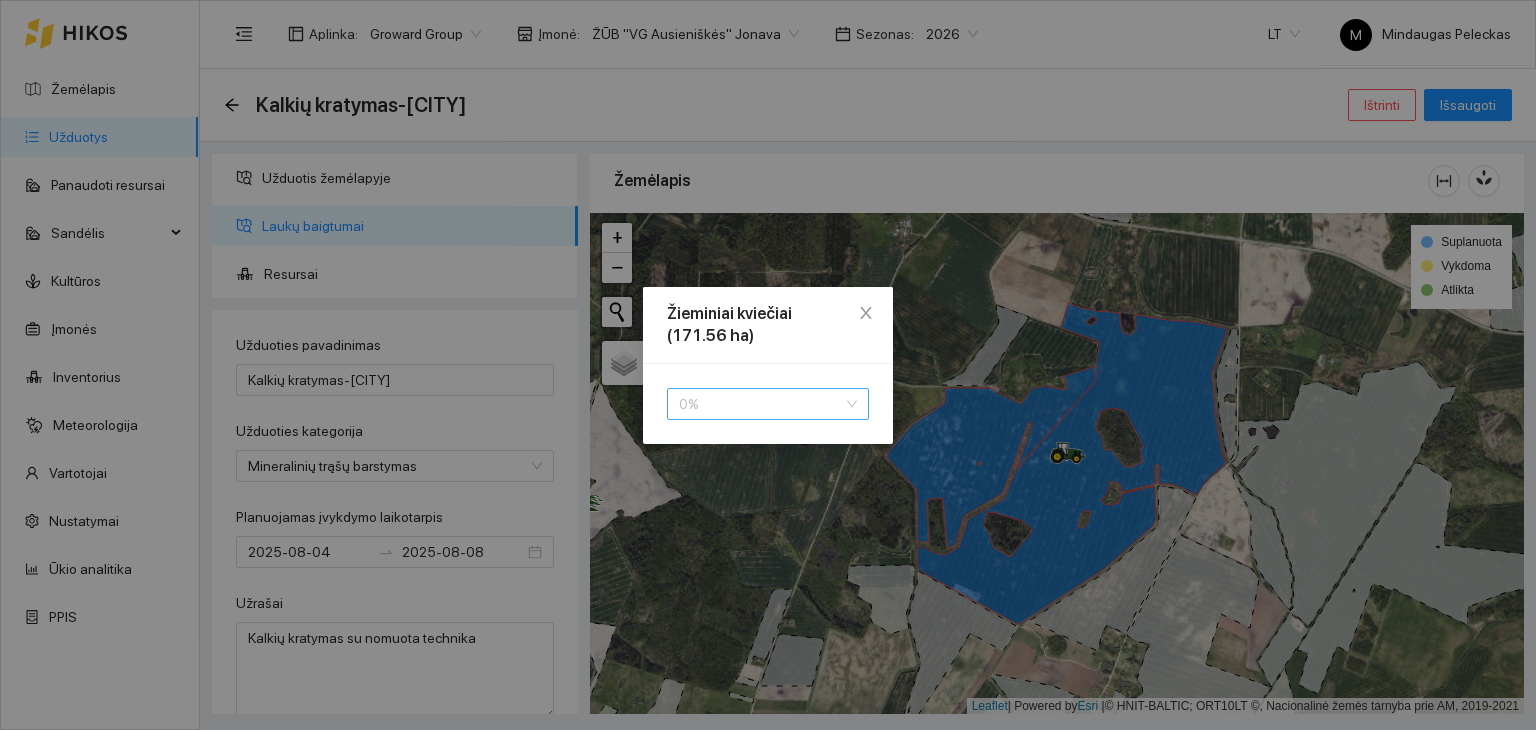 click on "0 %" at bounding box center (768, 404) 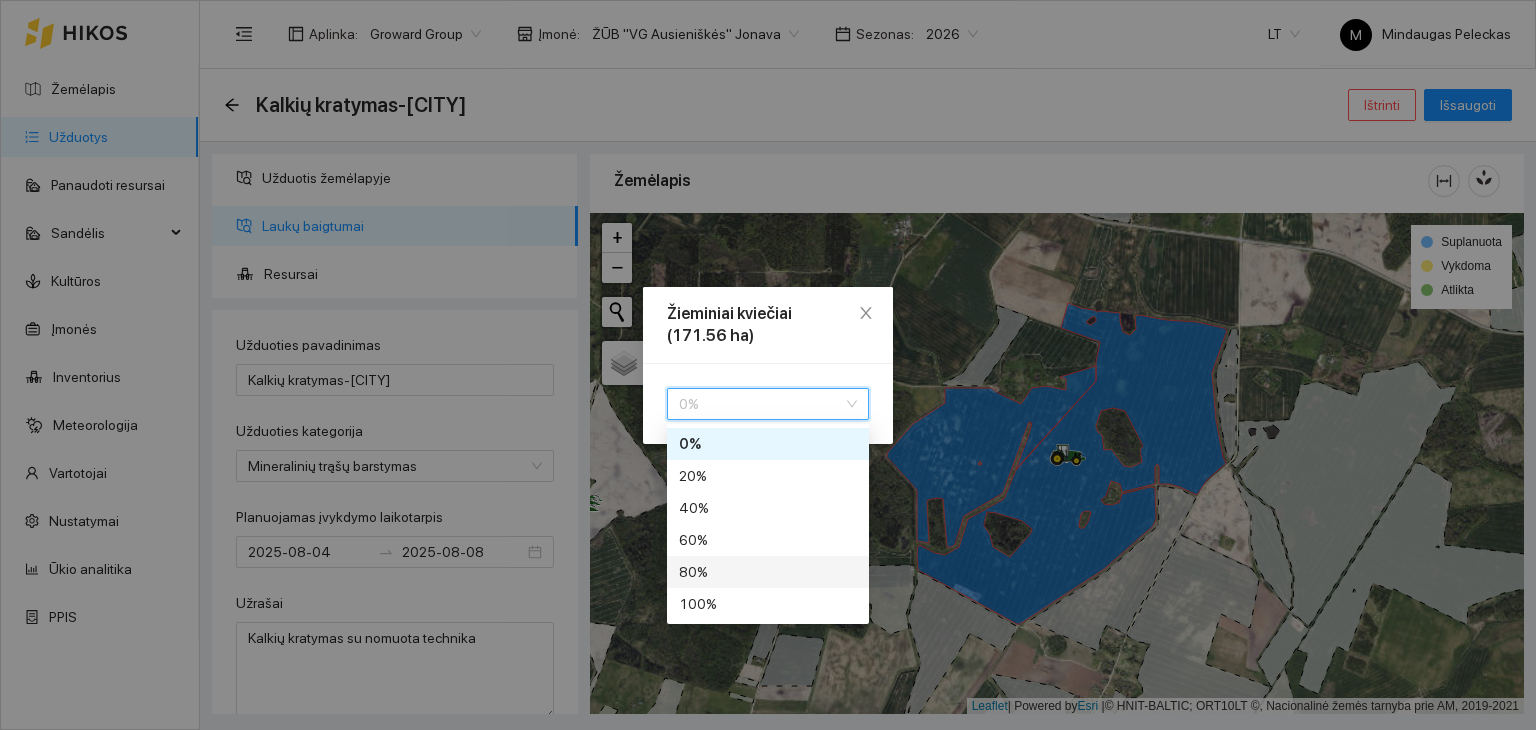 click on "80 %" at bounding box center [768, 572] 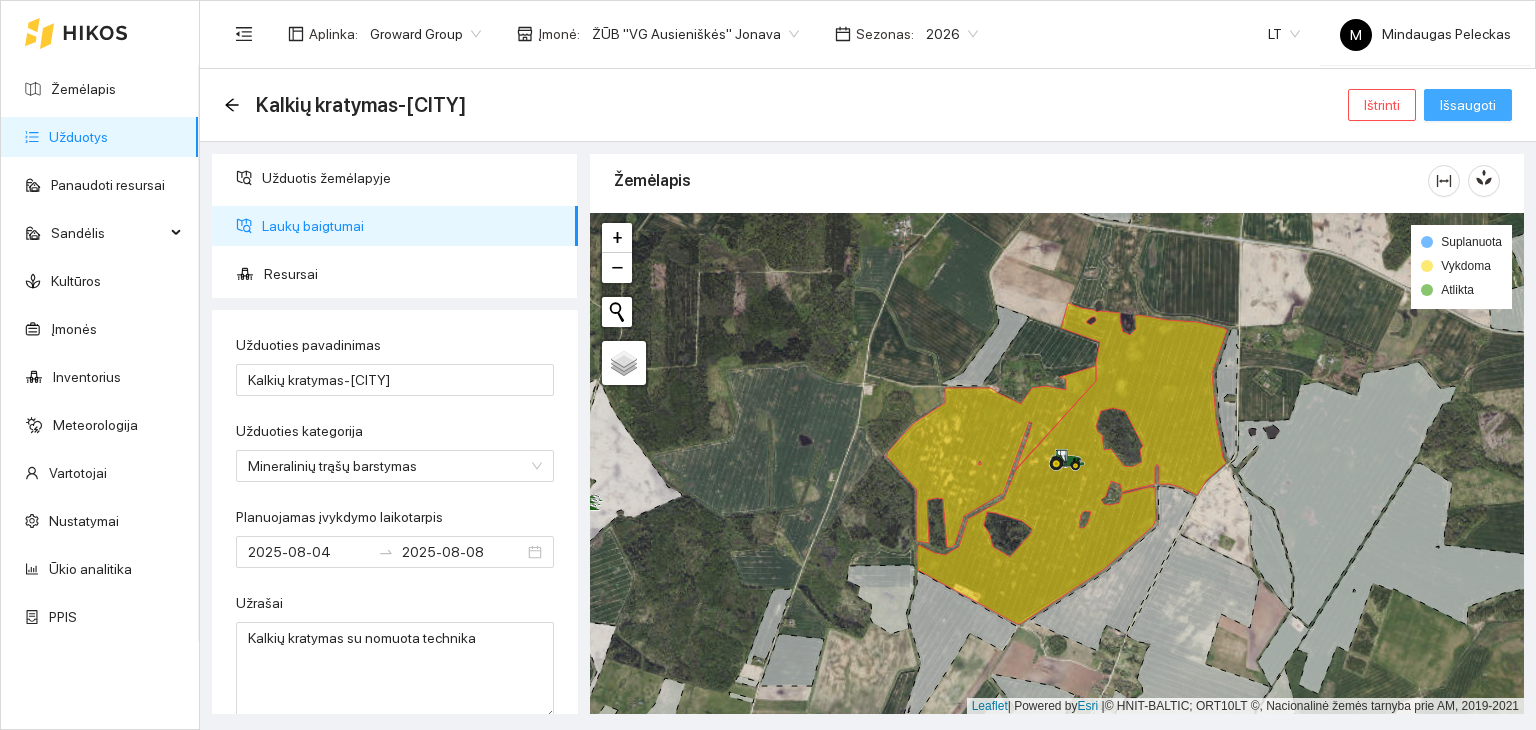click on "Išsaugoti" at bounding box center (1468, 105) 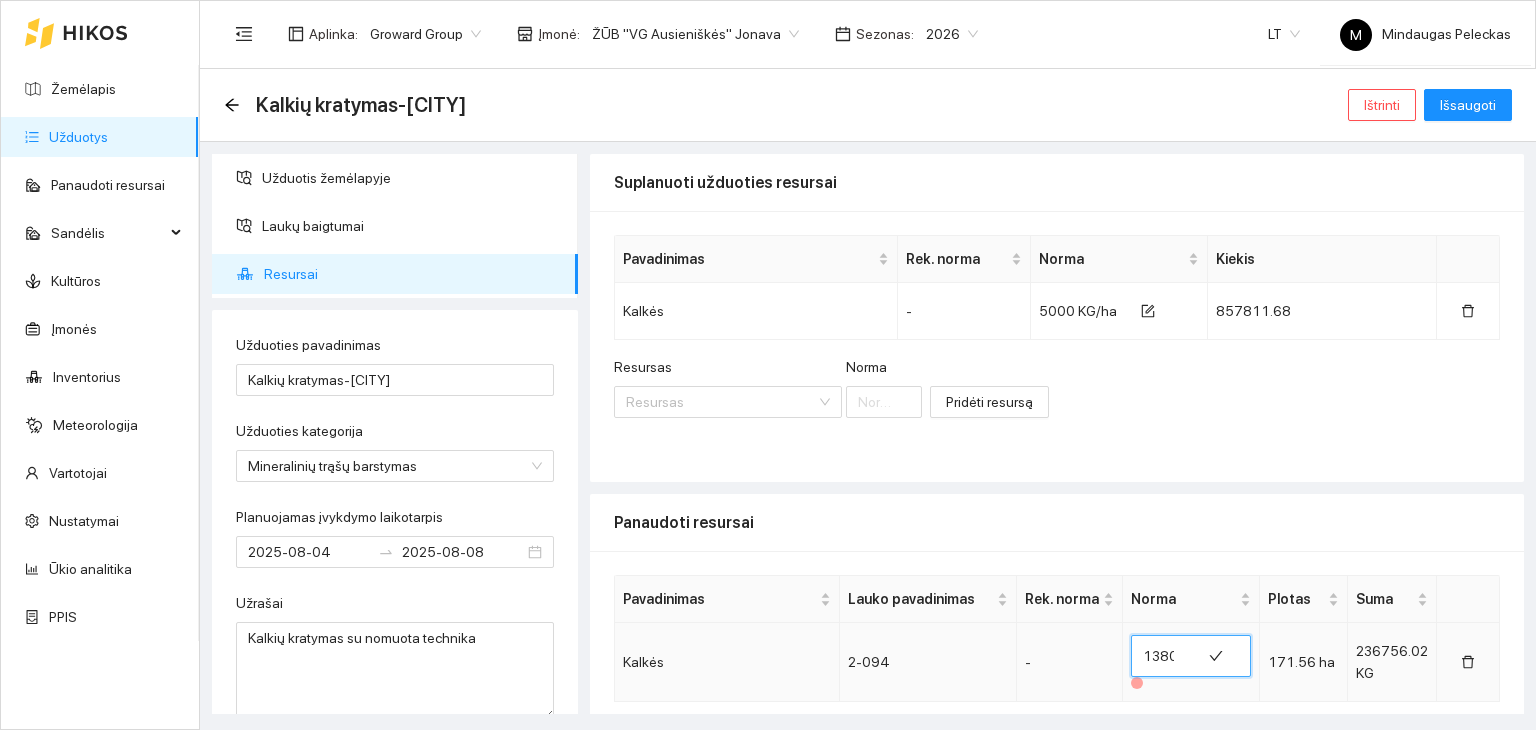 scroll, scrollTop: 0, scrollLeft: 0, axis: both 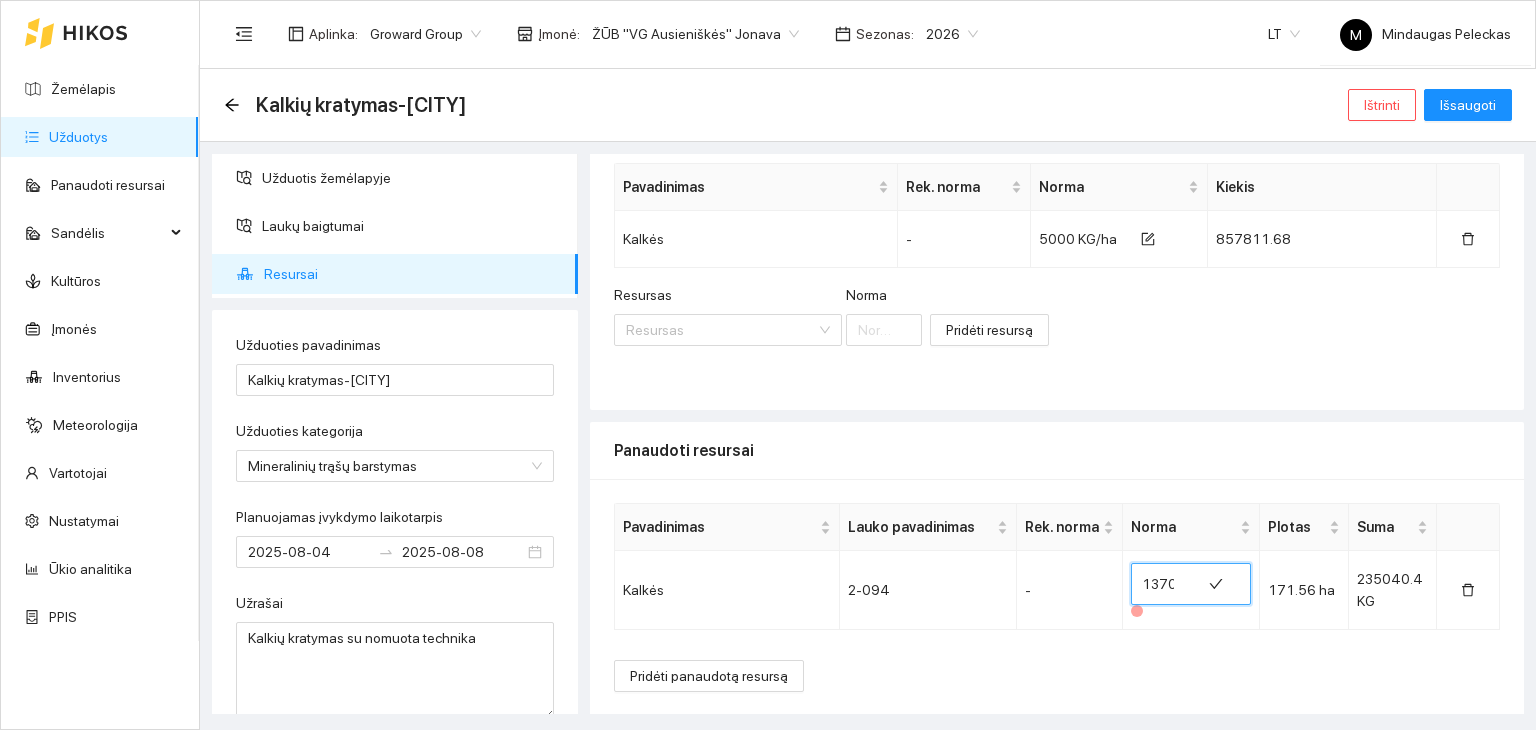 type on "1370" 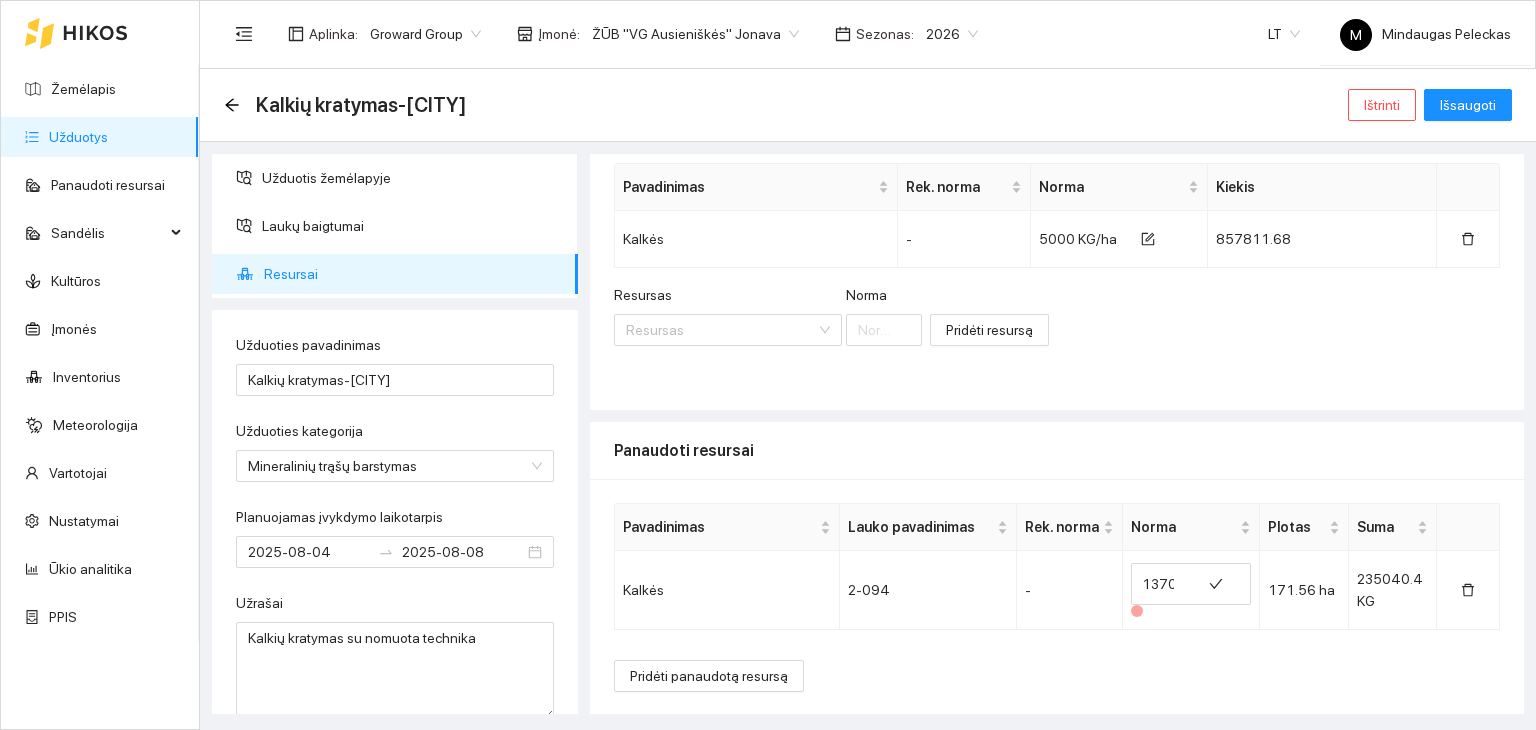 scroll, scrollTop: 0, scrollLeft: 0, axis: both 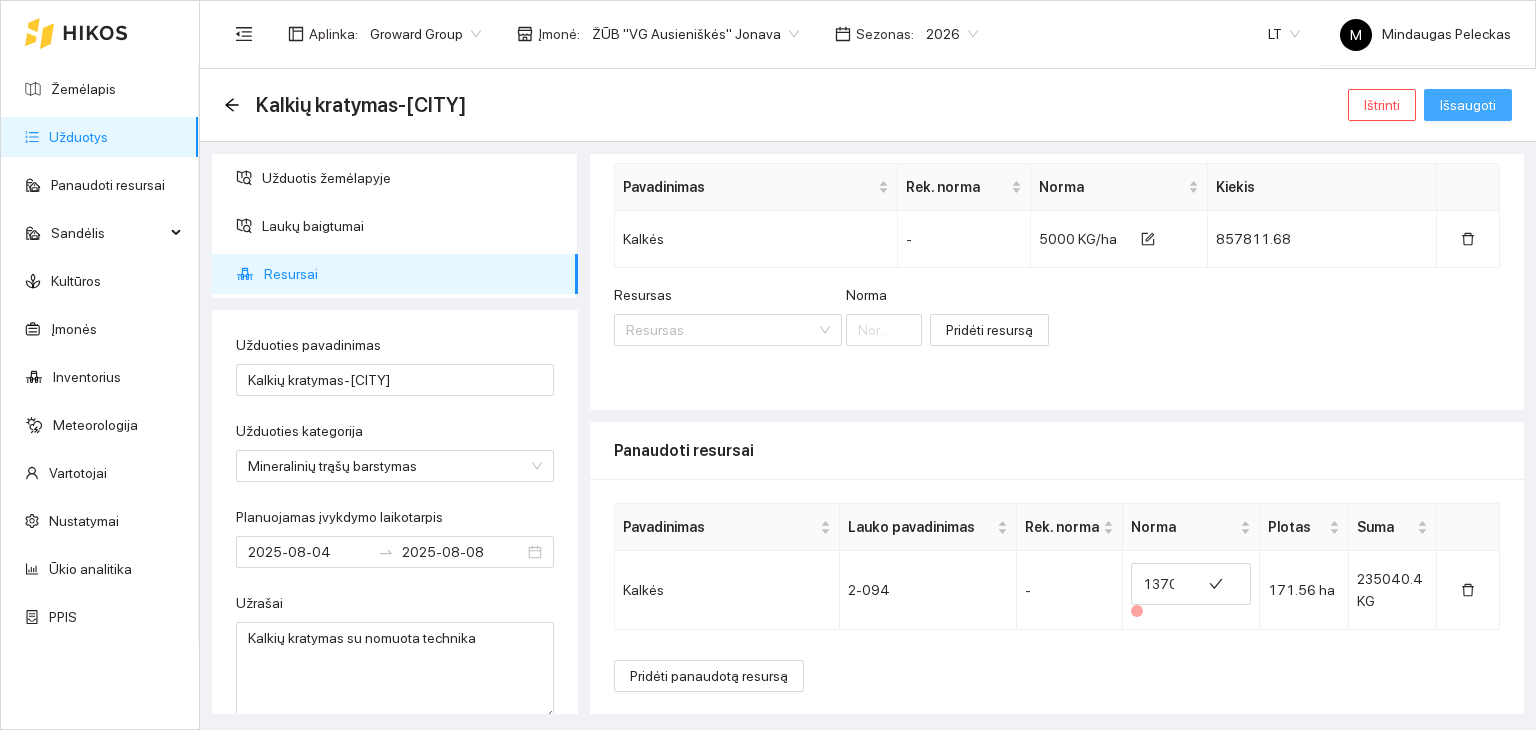 click on "Išsaugoti" at bounding box center (1468, 105) 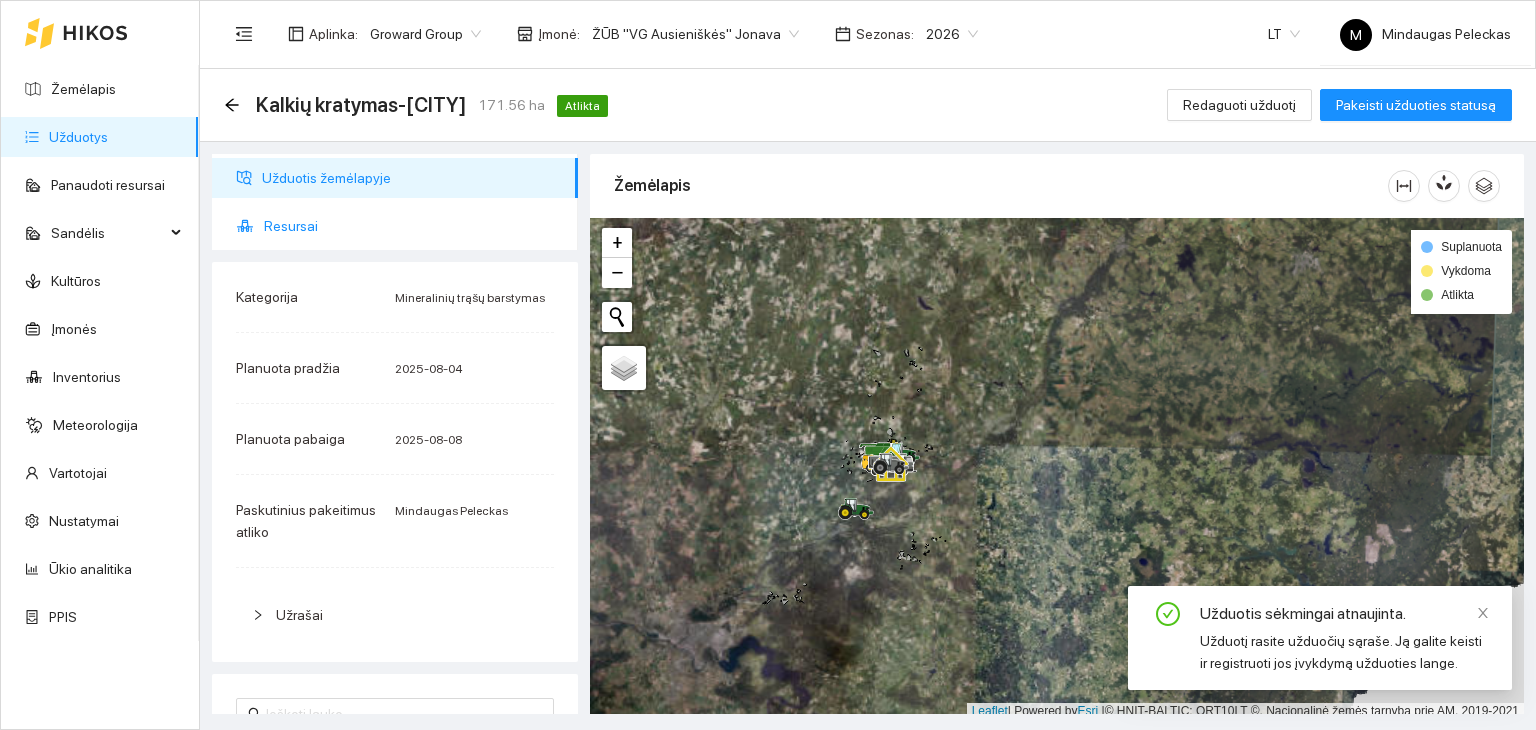 click on "Resursai" at bounding box center [413, 226] 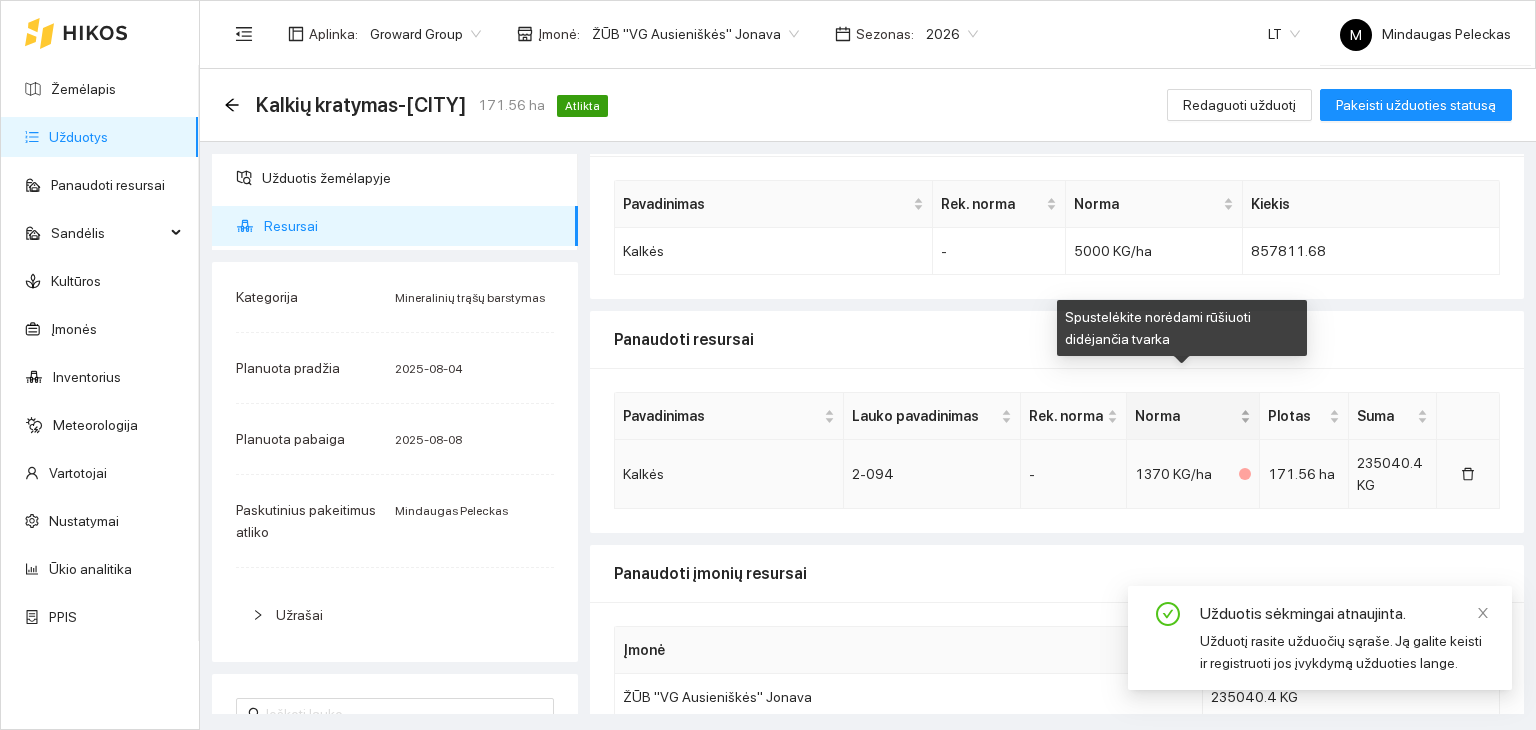 scroll, scrollTop: 84, scrollLeft: 0, axis: vertical 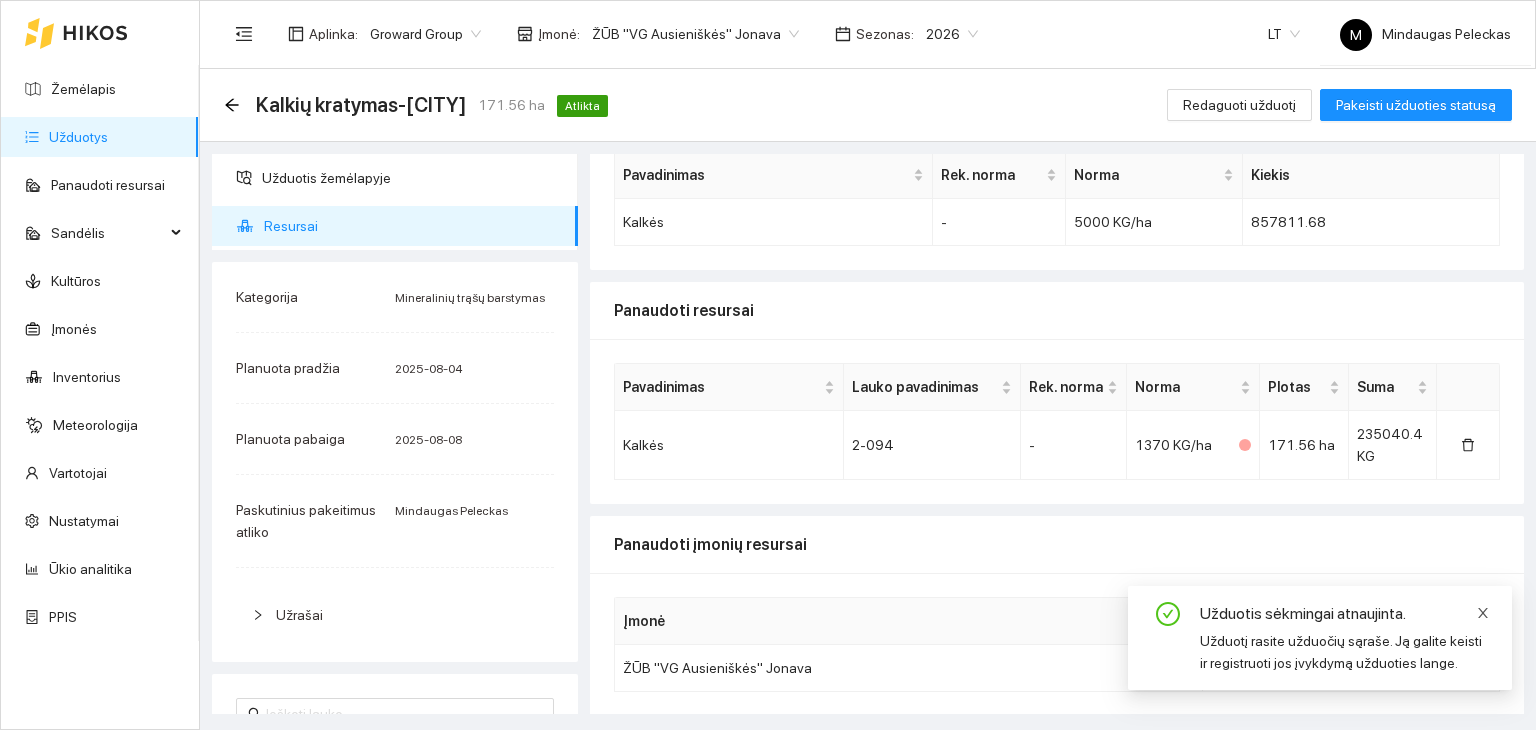 click 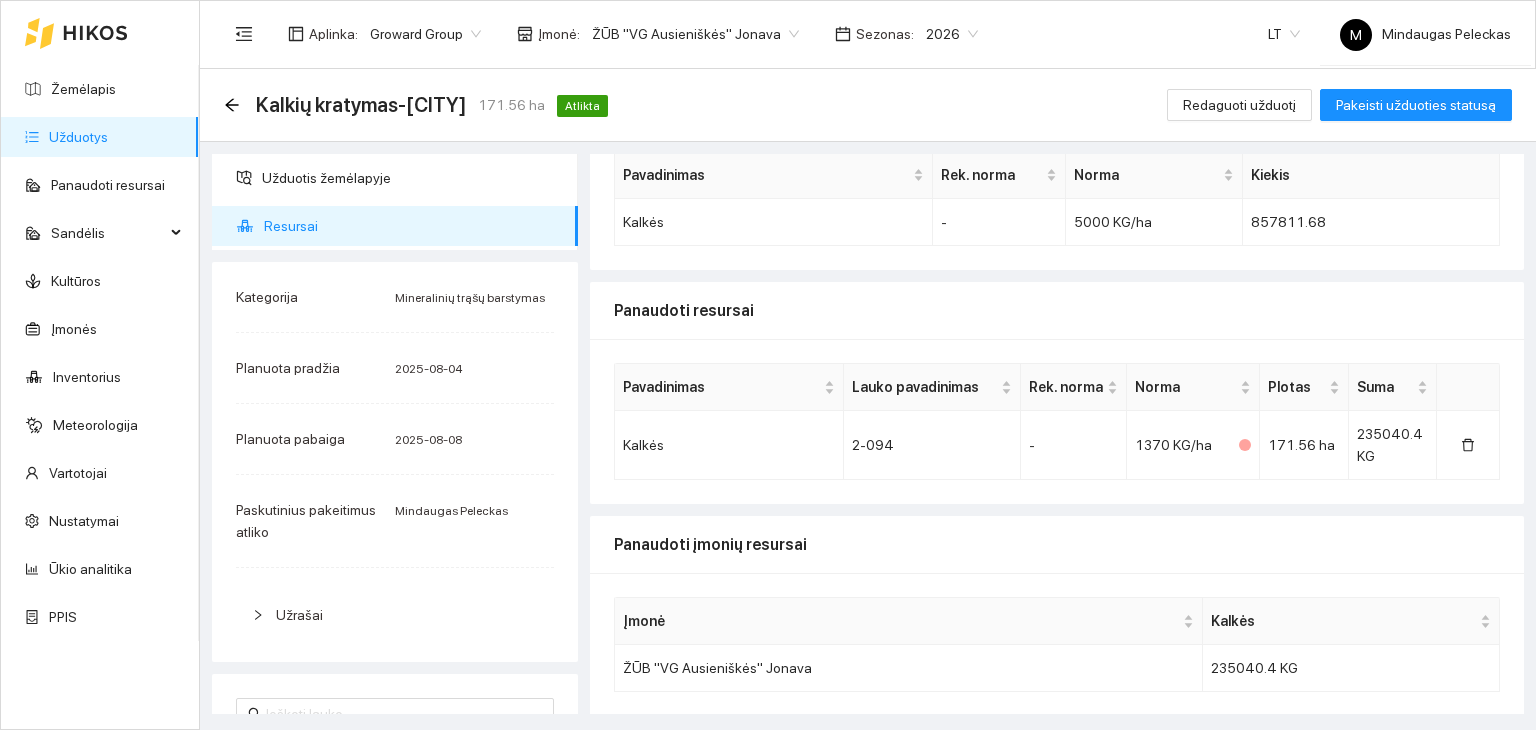 click on "Užduotys" at bounding box center (78, 137) 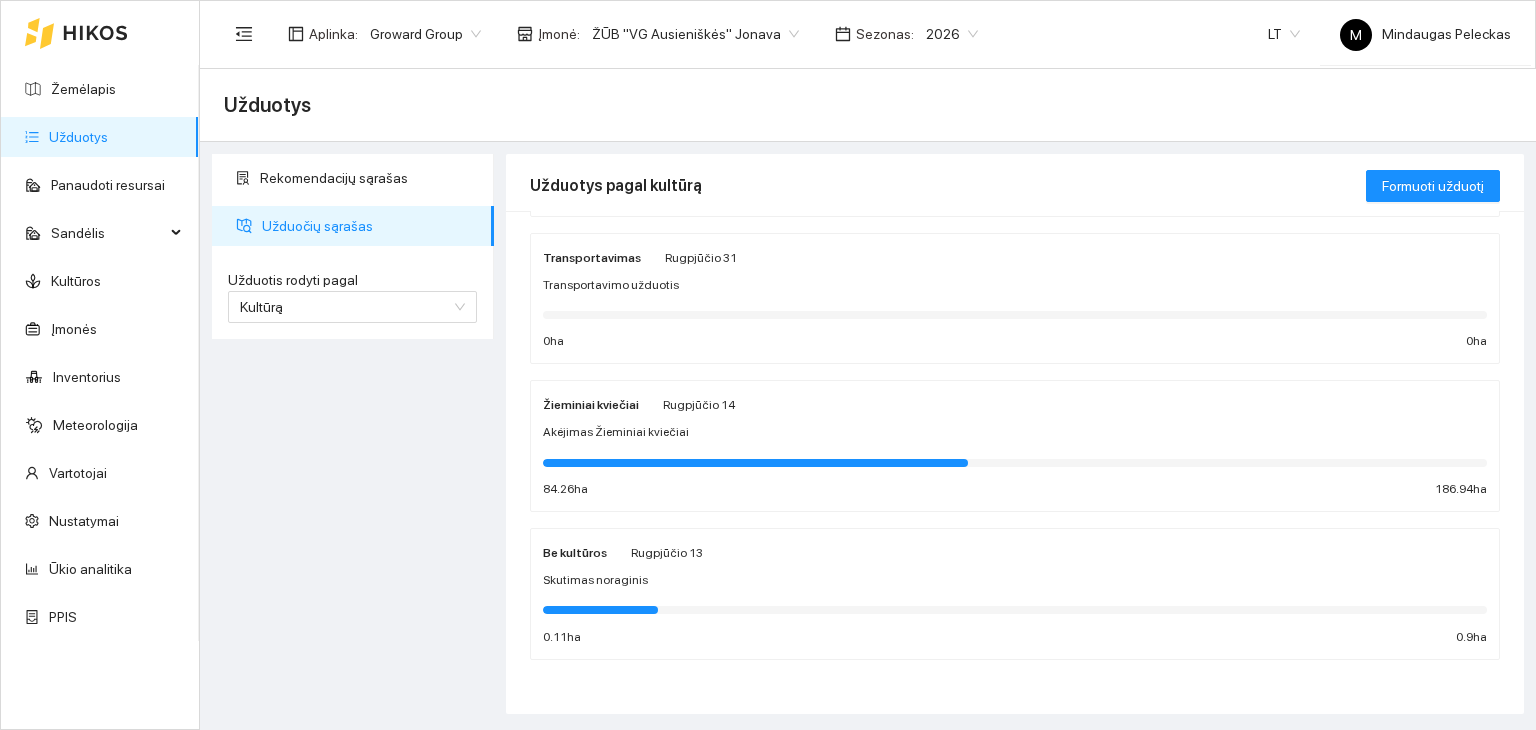 scroll, scrollTop: 0, scrollLeft: 0, axis: both 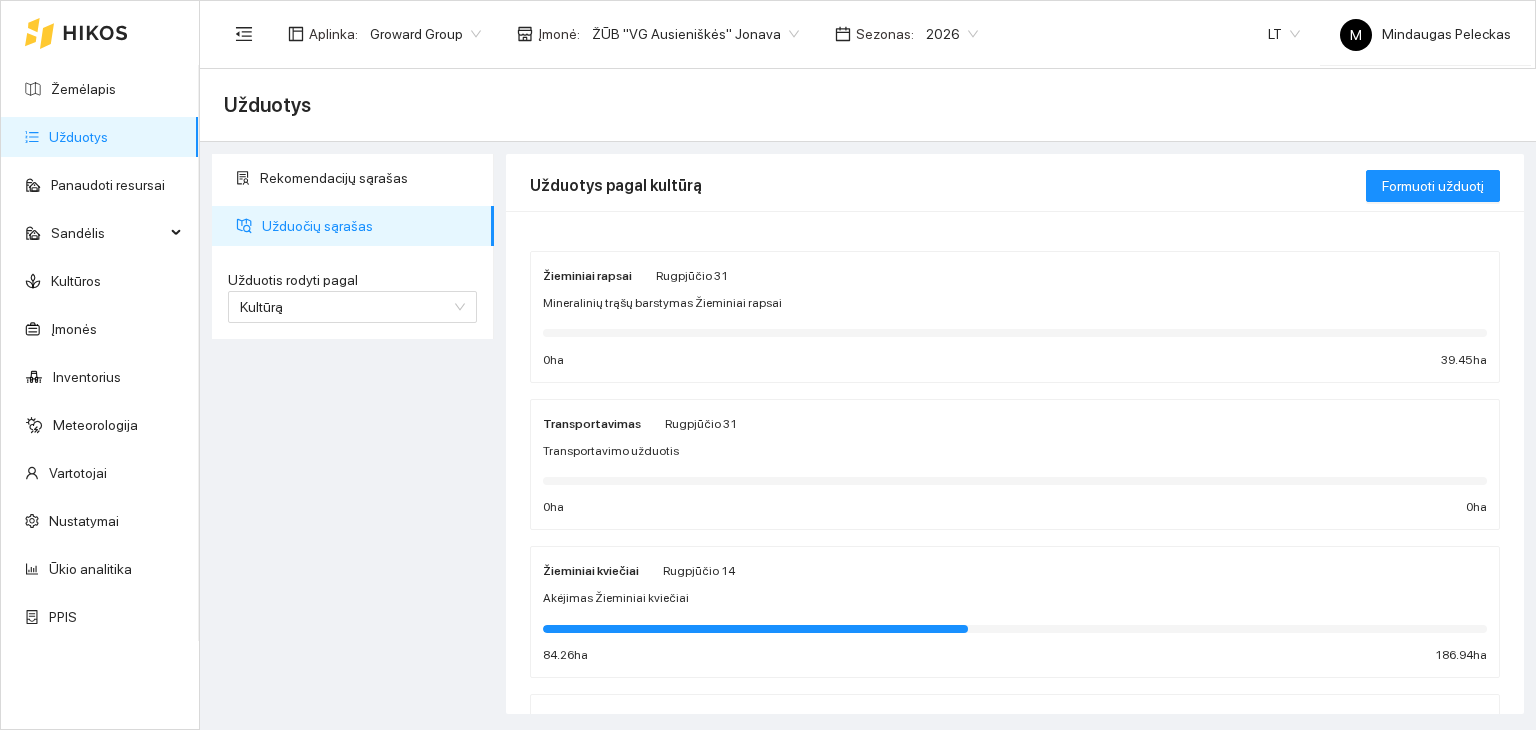 click on "Žieminiai kviečiai Rugpjūčio 14" at bounding box center [1015, 570] 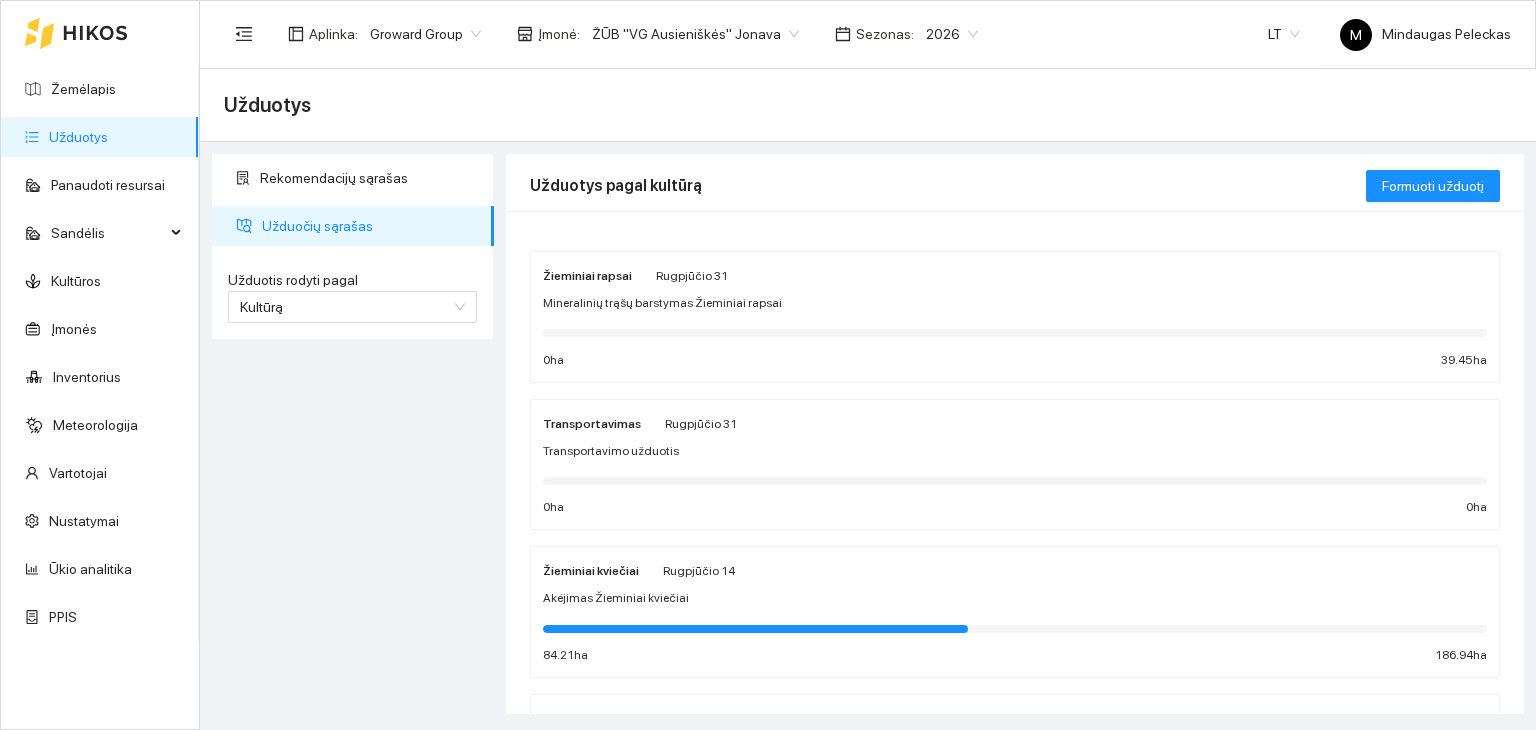 click at bounding box center (1015, 332) 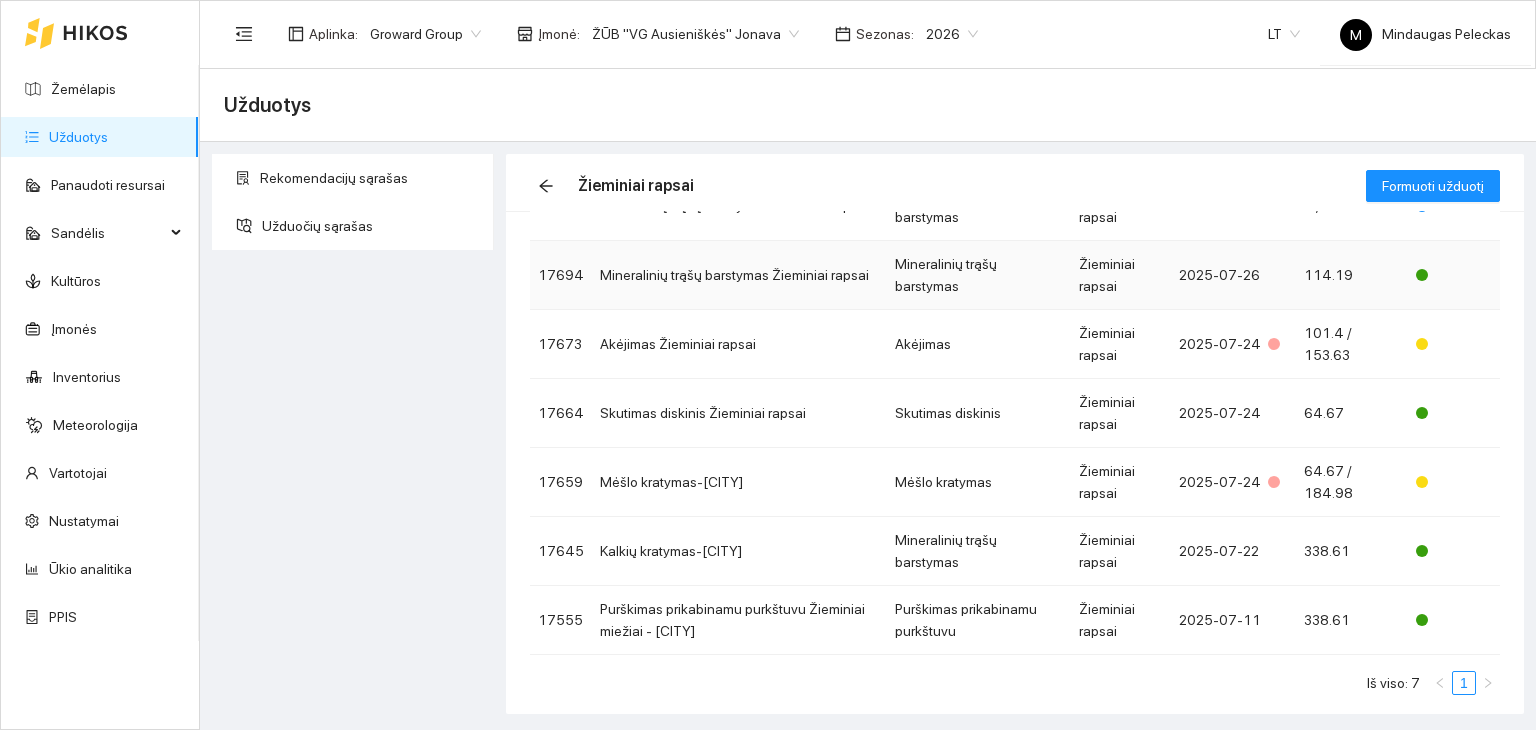 scroll, scrollTop: 181, scrollLeft: 0, axis: vertical 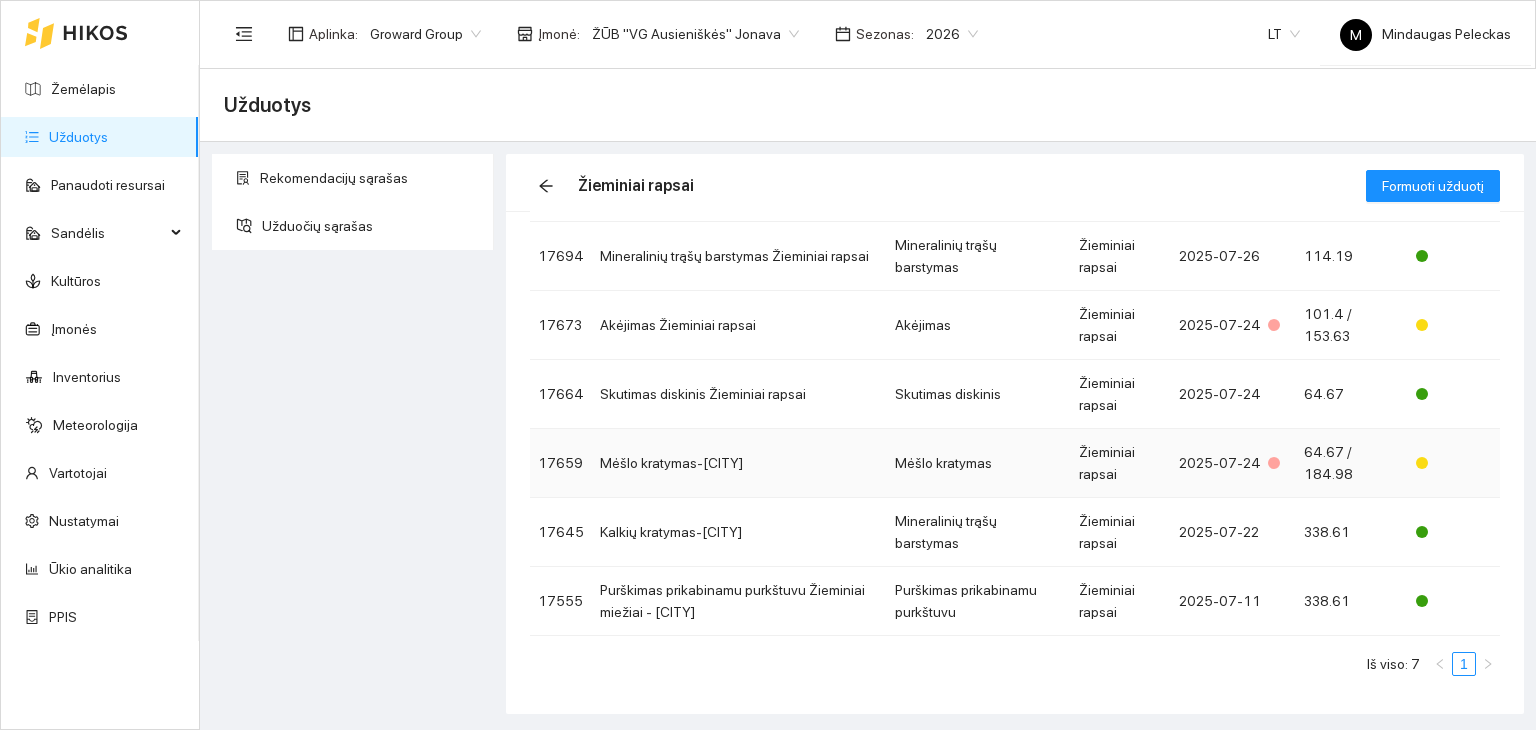 click on "Mėšlo kratymas-[CITY]" at bounding box center (739, 463) 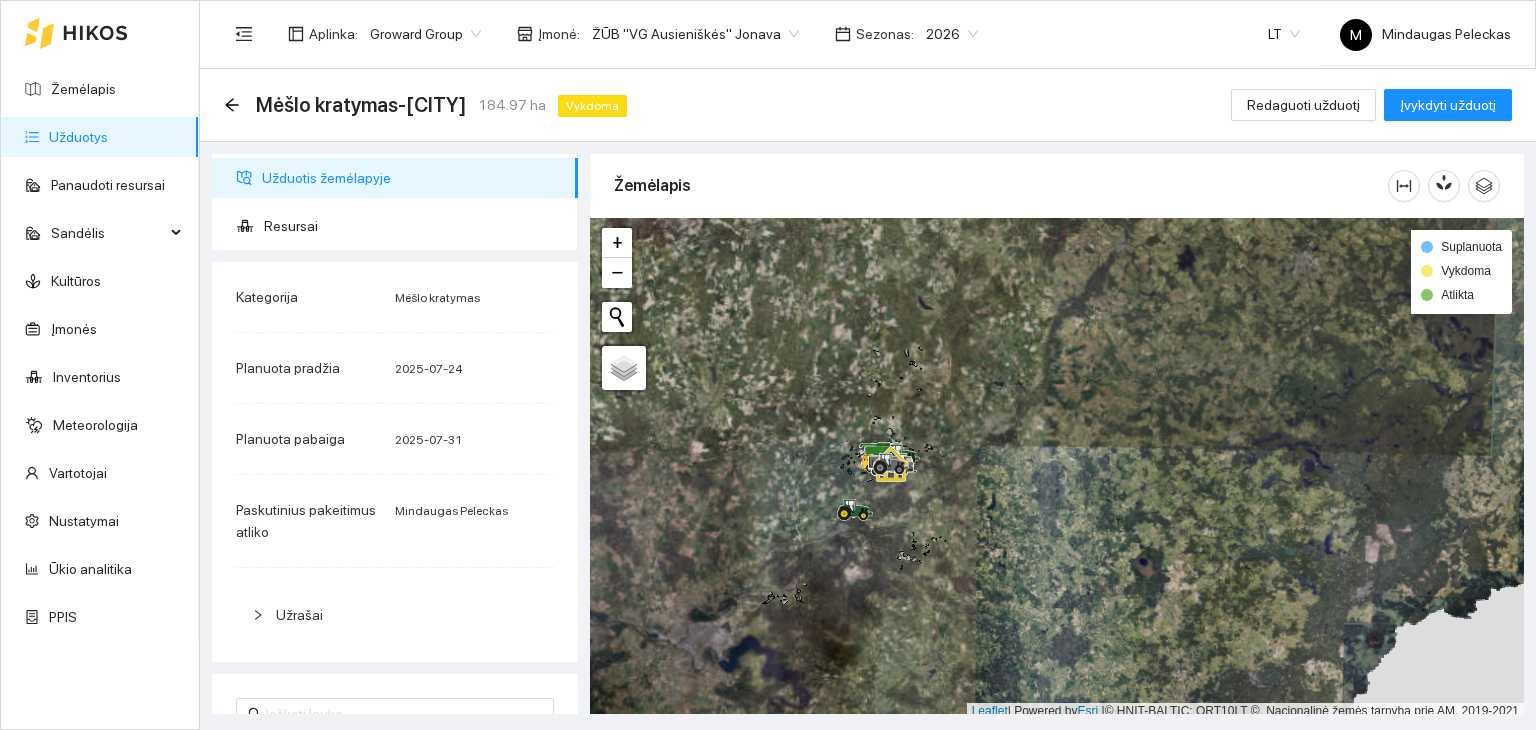 click on "2025-07-31" at bounding box center [428, 440] 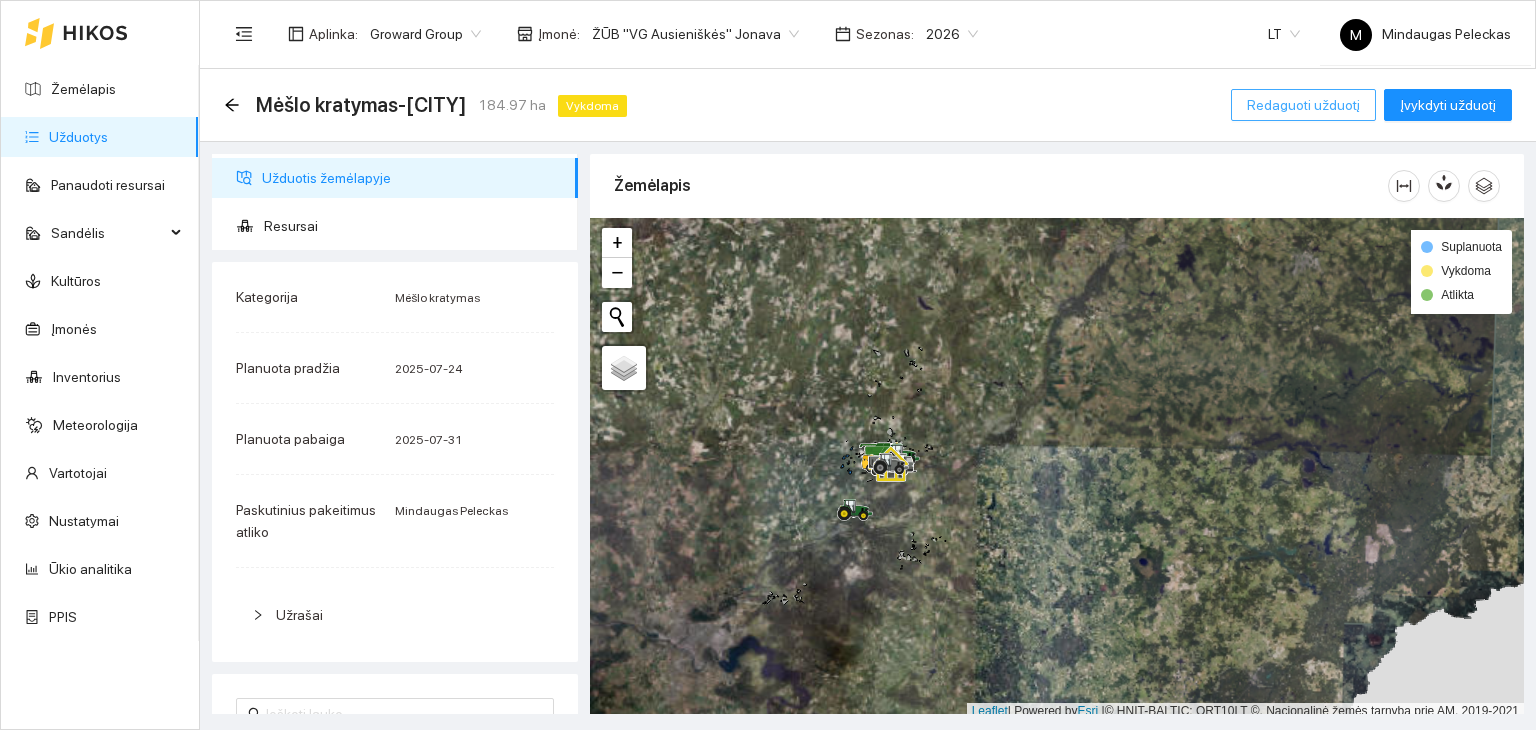 click on "Redaguoti užduotį" at bounding box center [1303, 105] 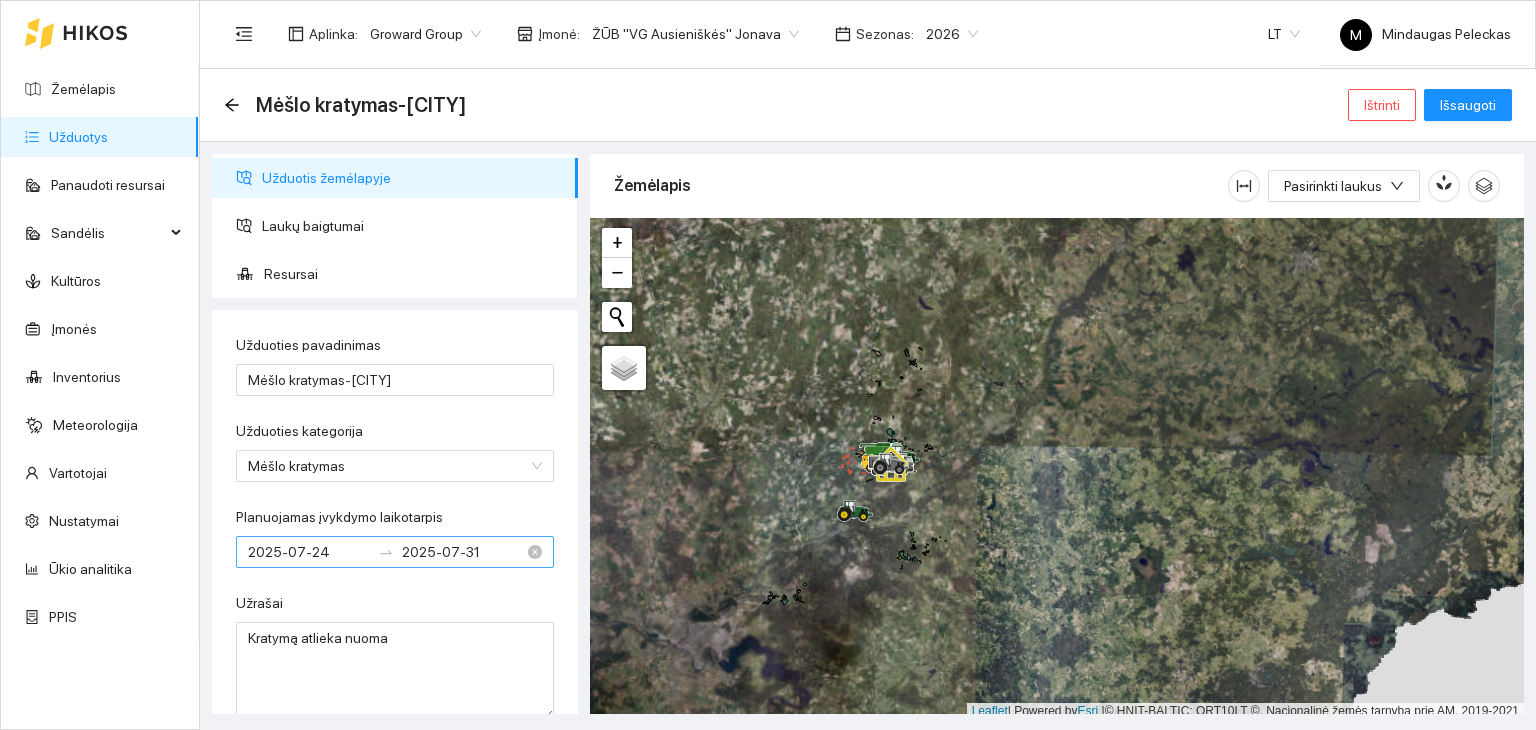 click at bounding box center (386, 552) 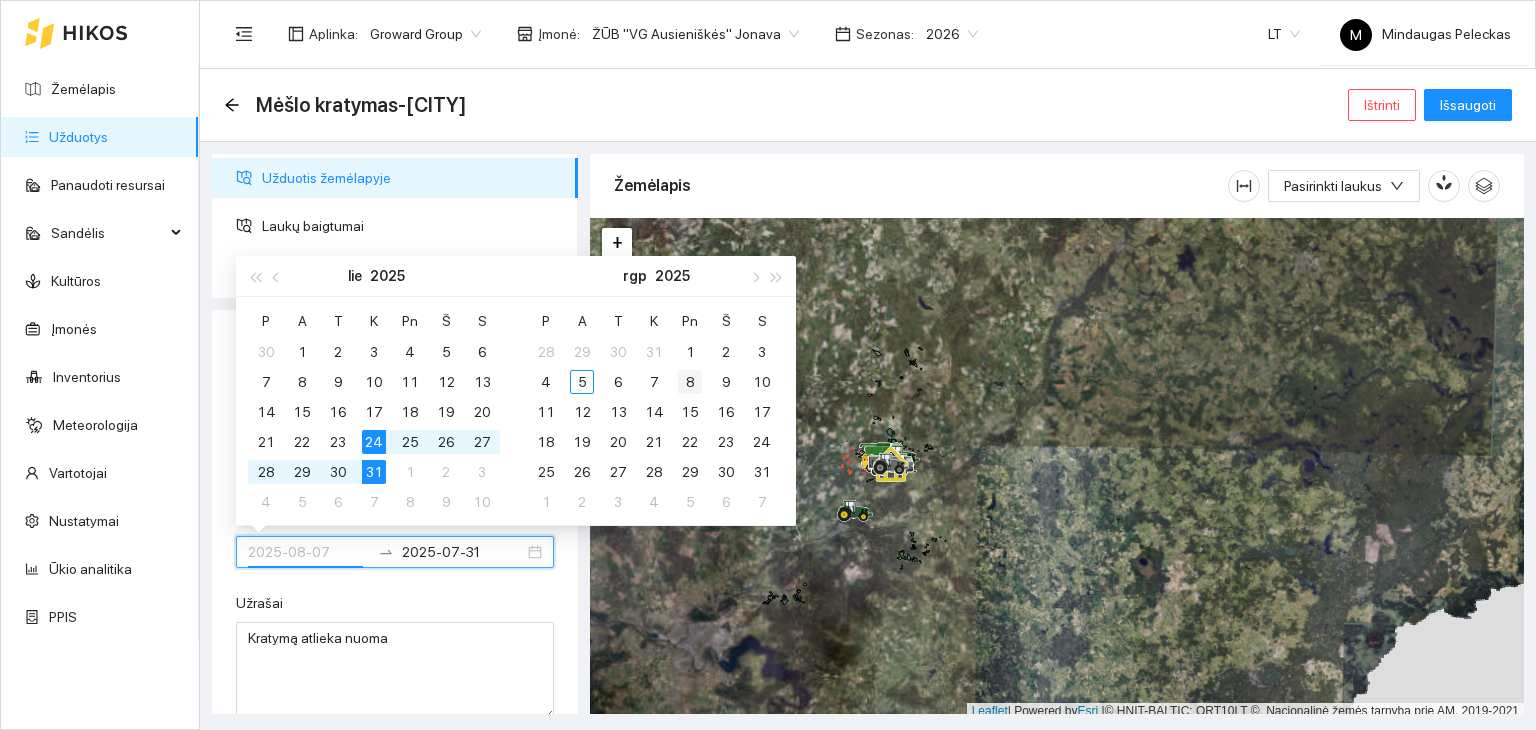 type on "2025-08-08" 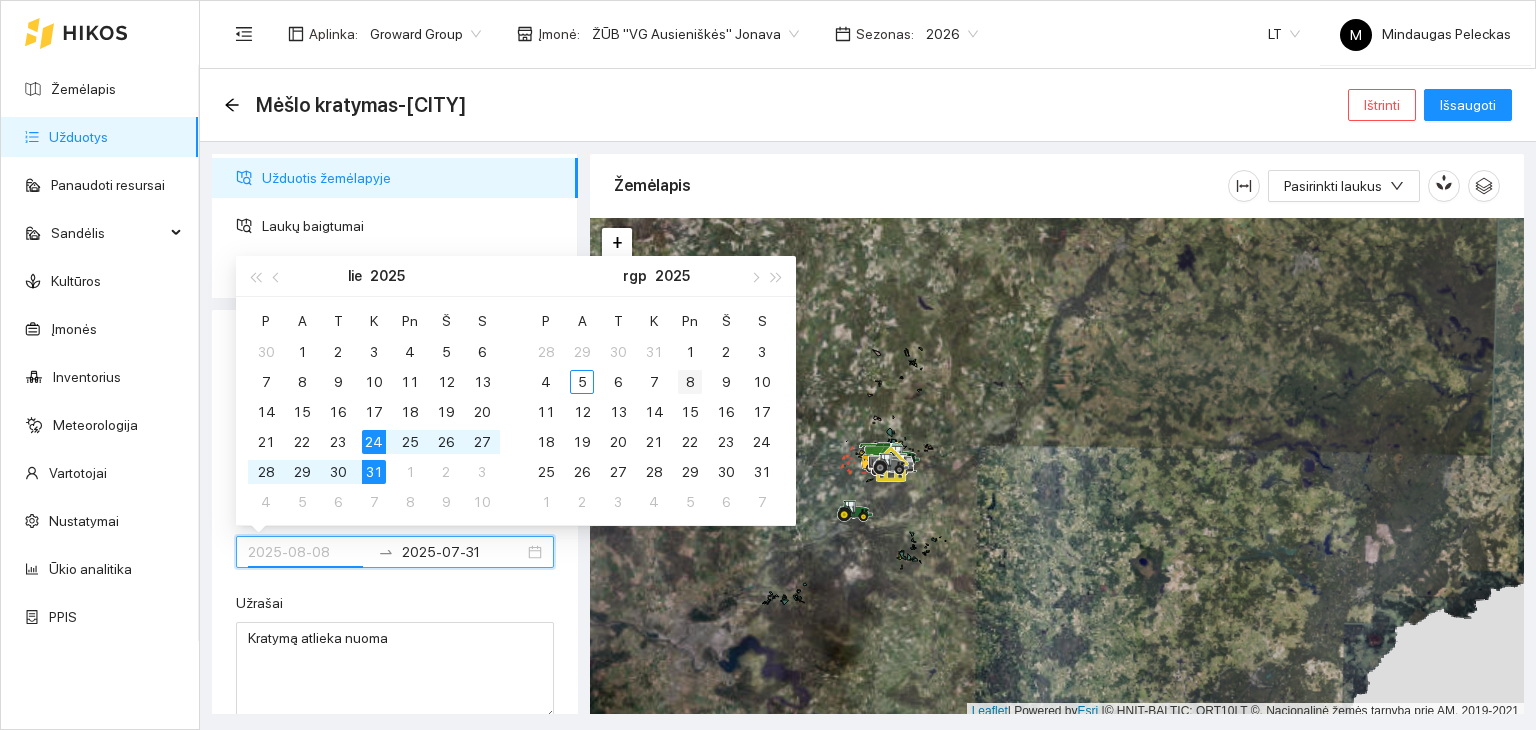 click on "8" at bounding box center [690, 382] 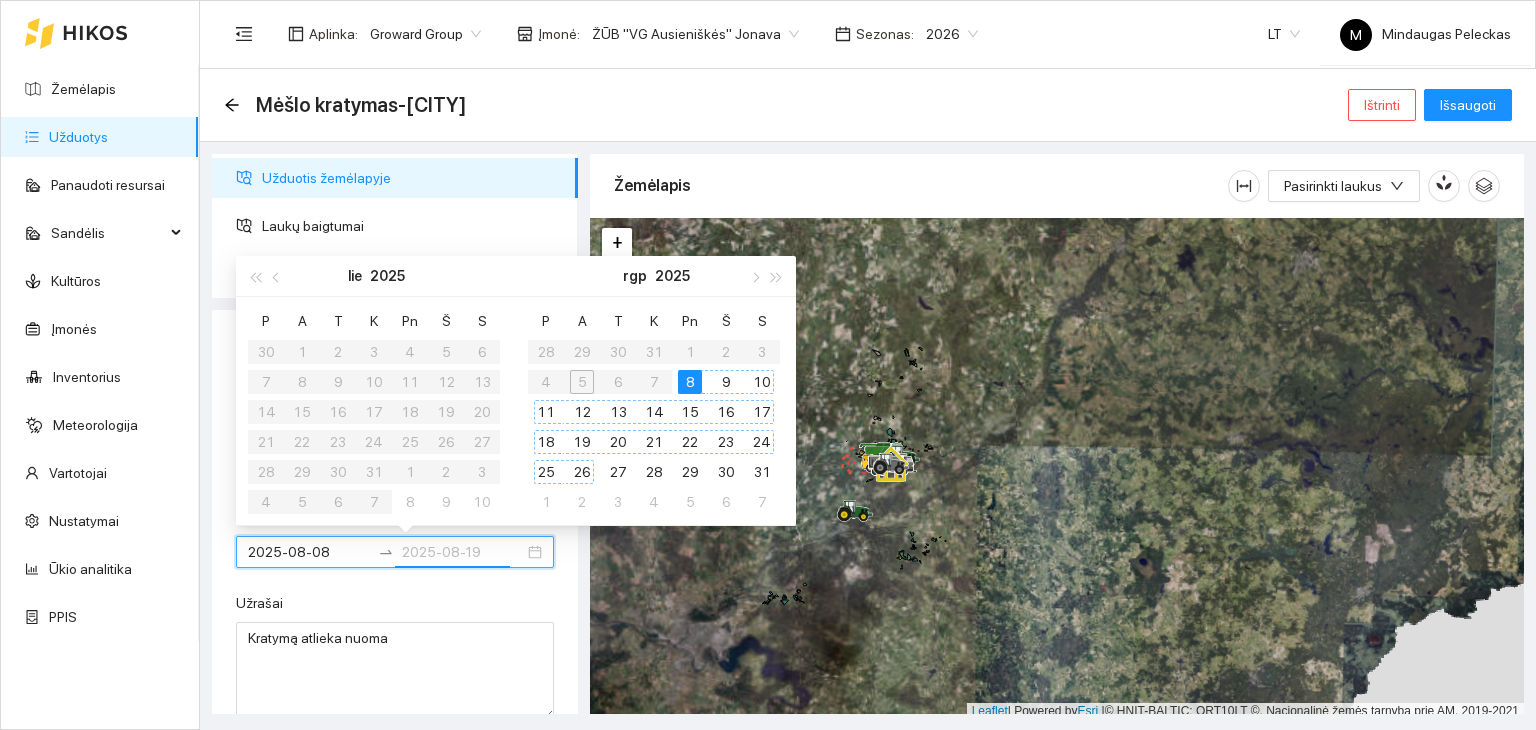 type on "2025-08-12" 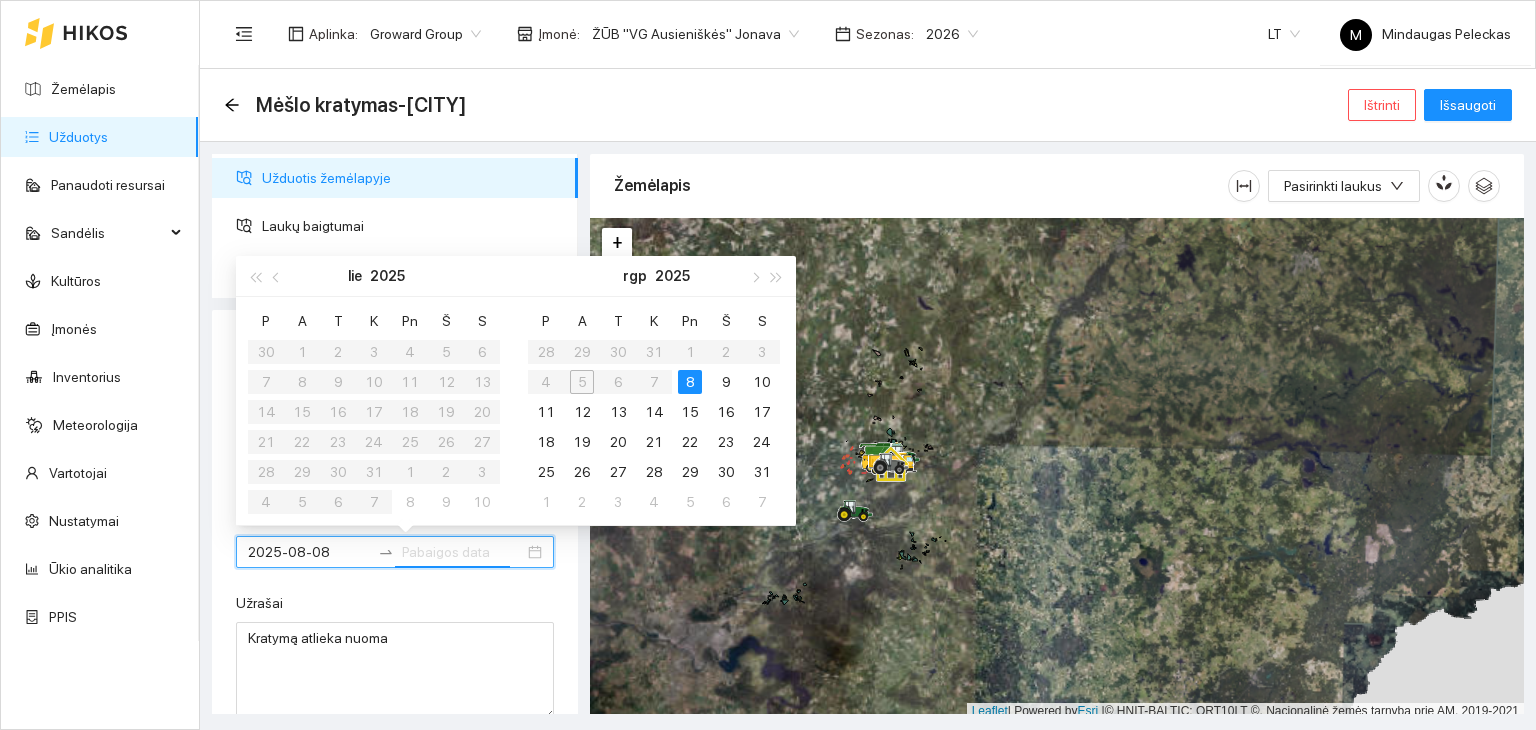 click on "P A T K Pn Š S 28 29 30 31 1 2 3 4 5 6 7 8 9 10 11 12 13 14 15 16 17 18 19 20 21 22 23 24 25 26 27 28 29 30 31 1 2 3 4 5 6 7" at bounding box center (654, 411) 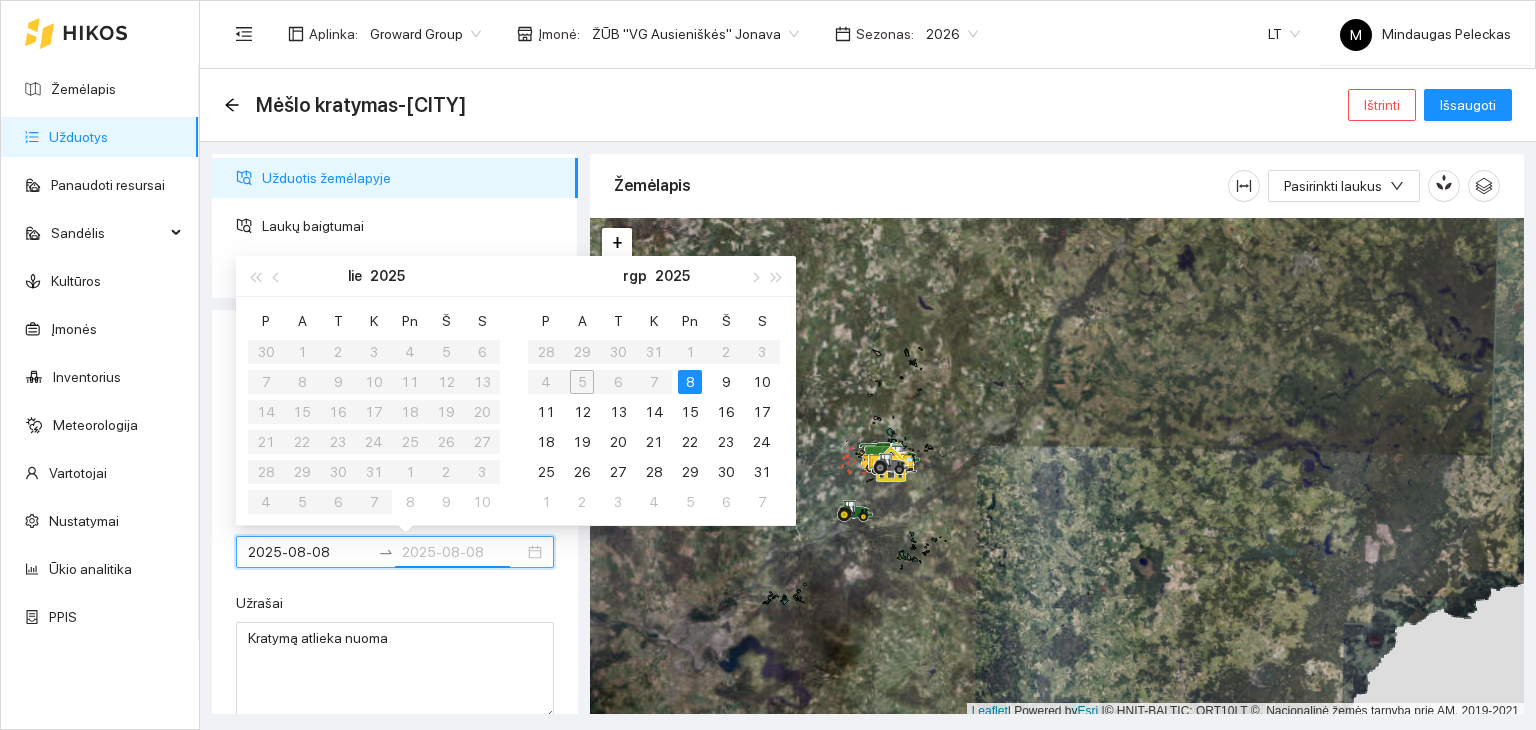 click on "8" at bounding box center [690, 382] 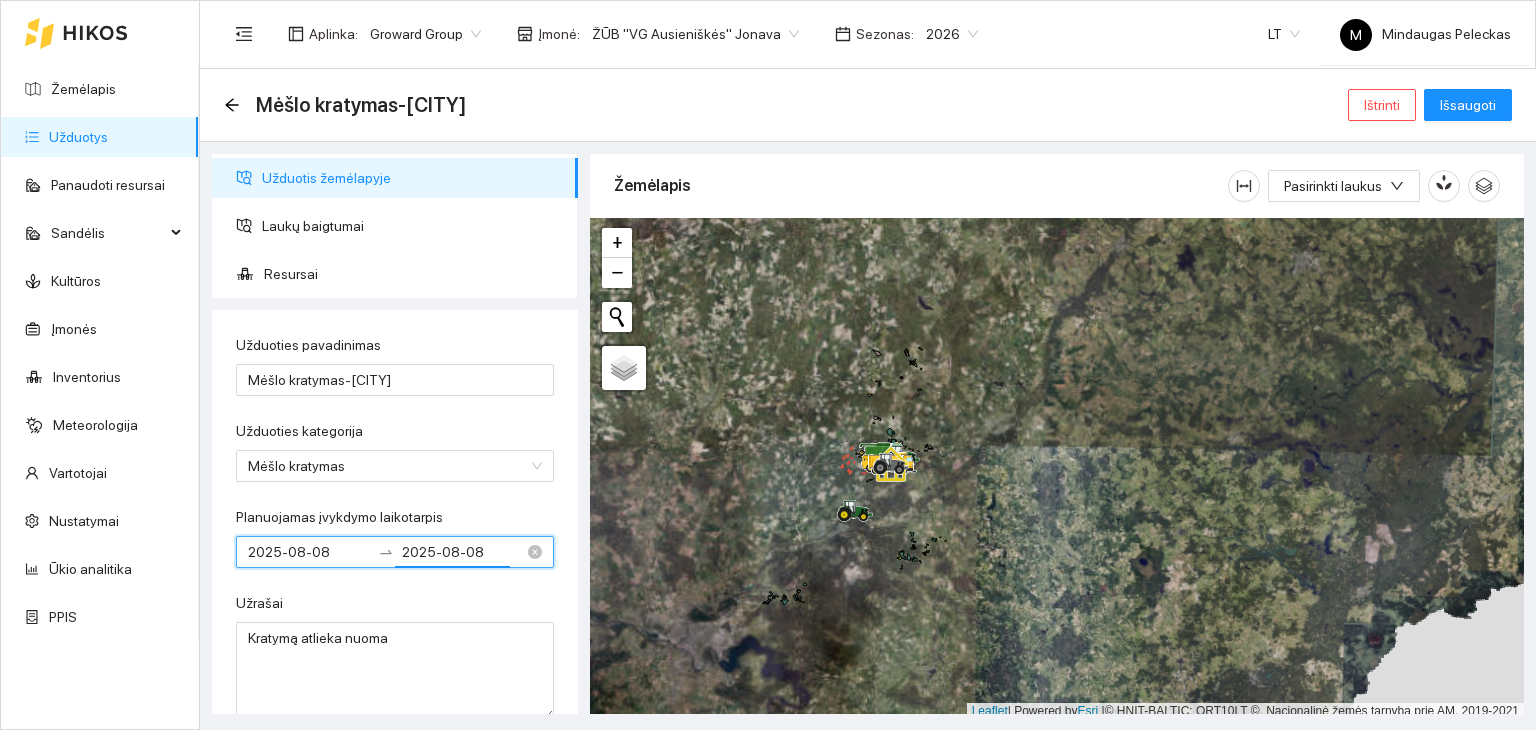 click on "[DATE] [DATE]" at bounding box center (395, 552) 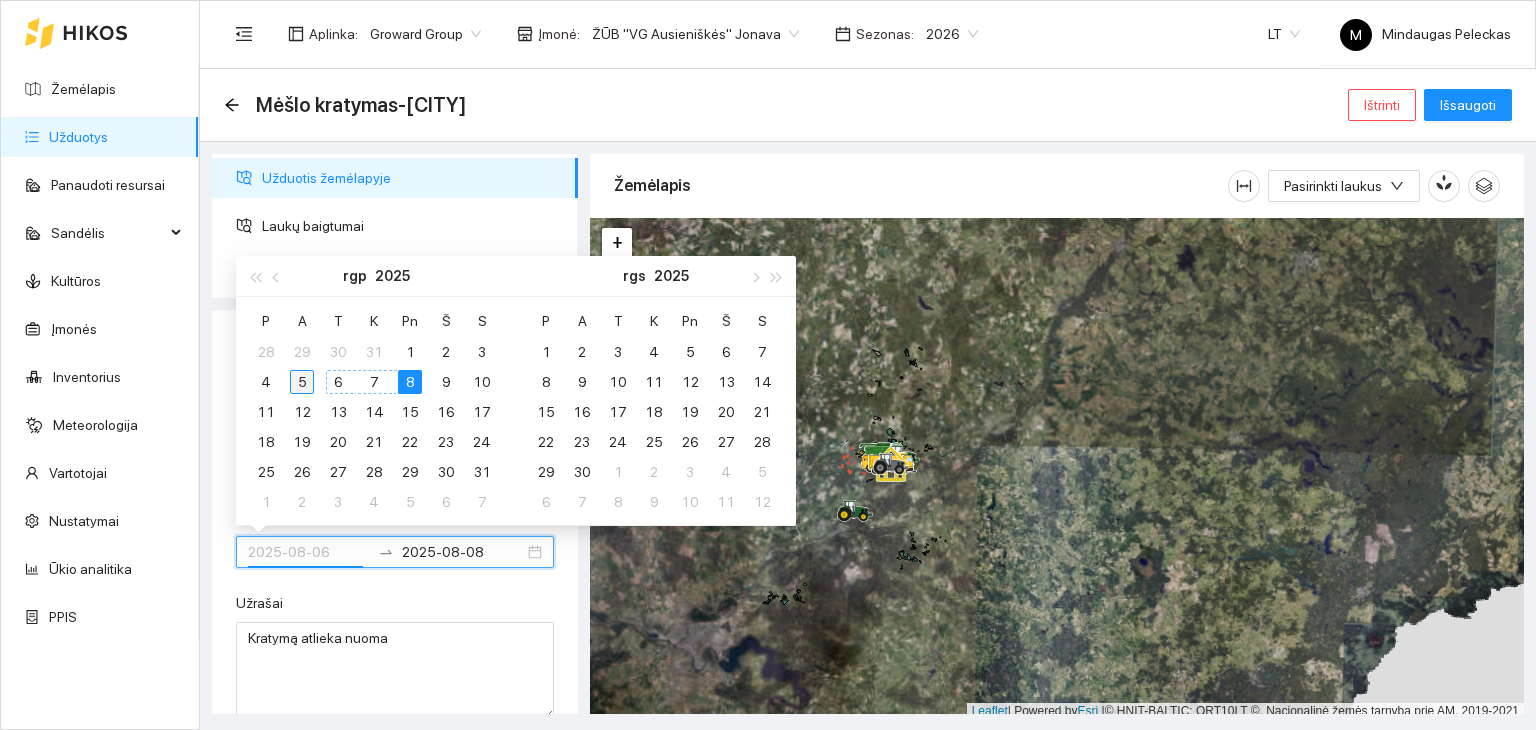 type on "2025-08-05" 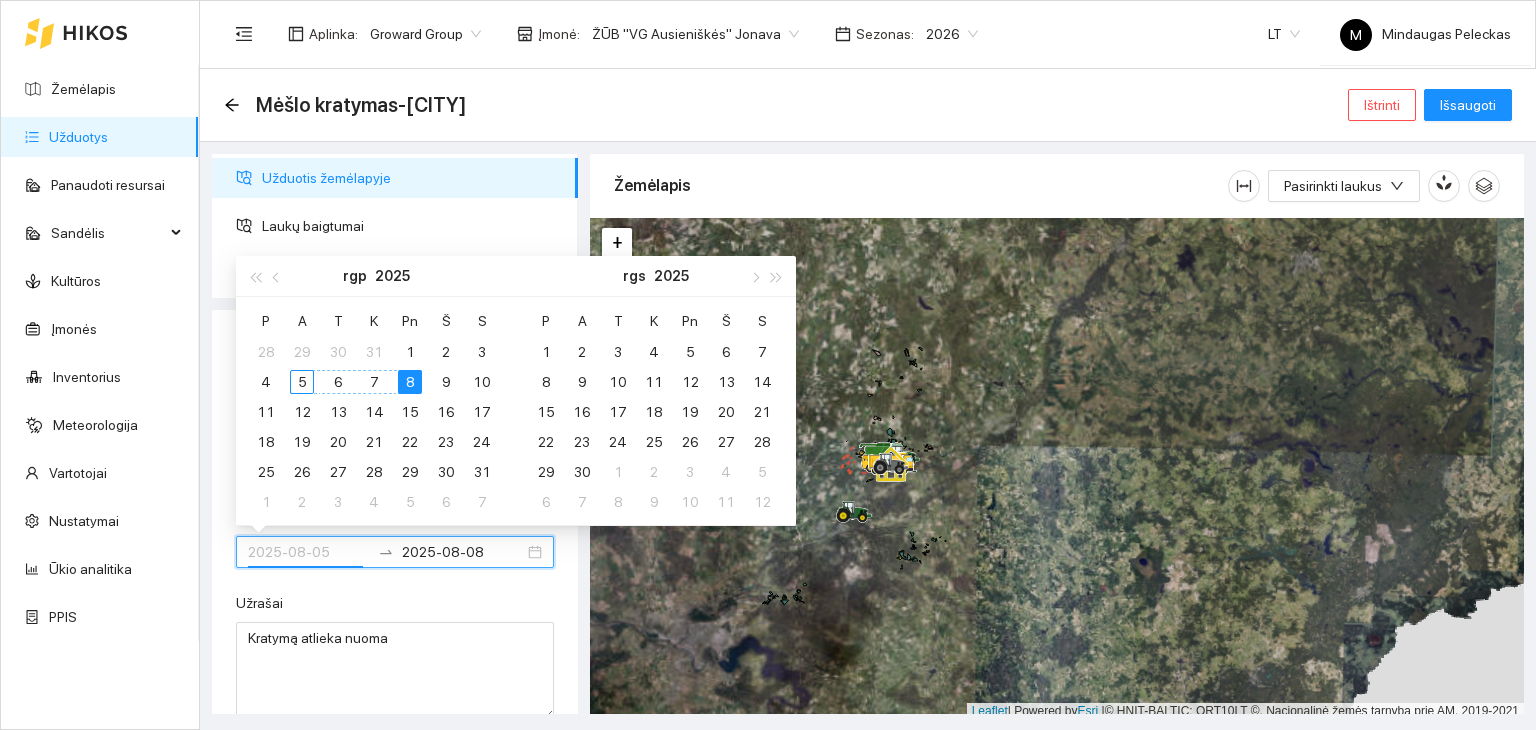 click on "5" at bounding box center [302, 382] 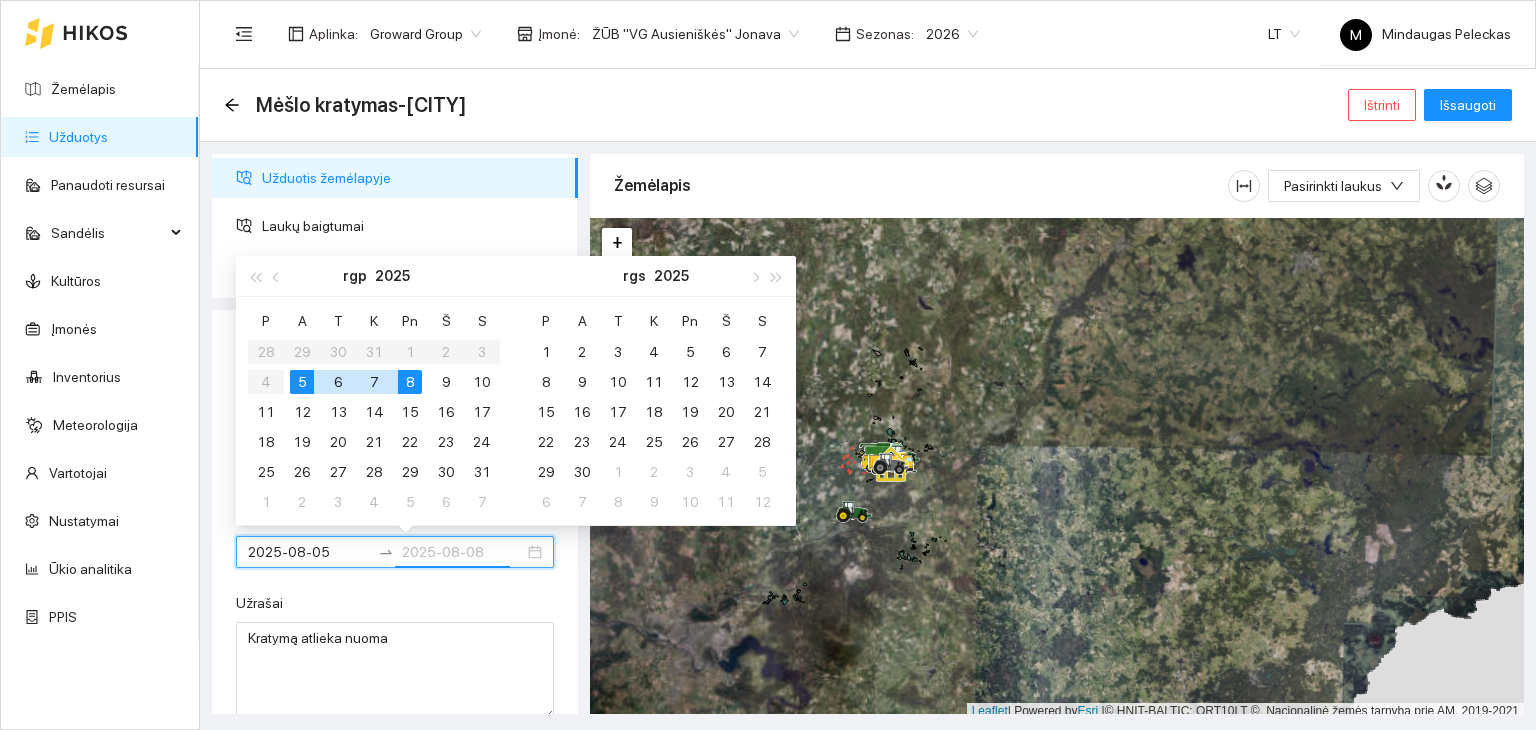 click on "8" at bounding box center (410, 382) 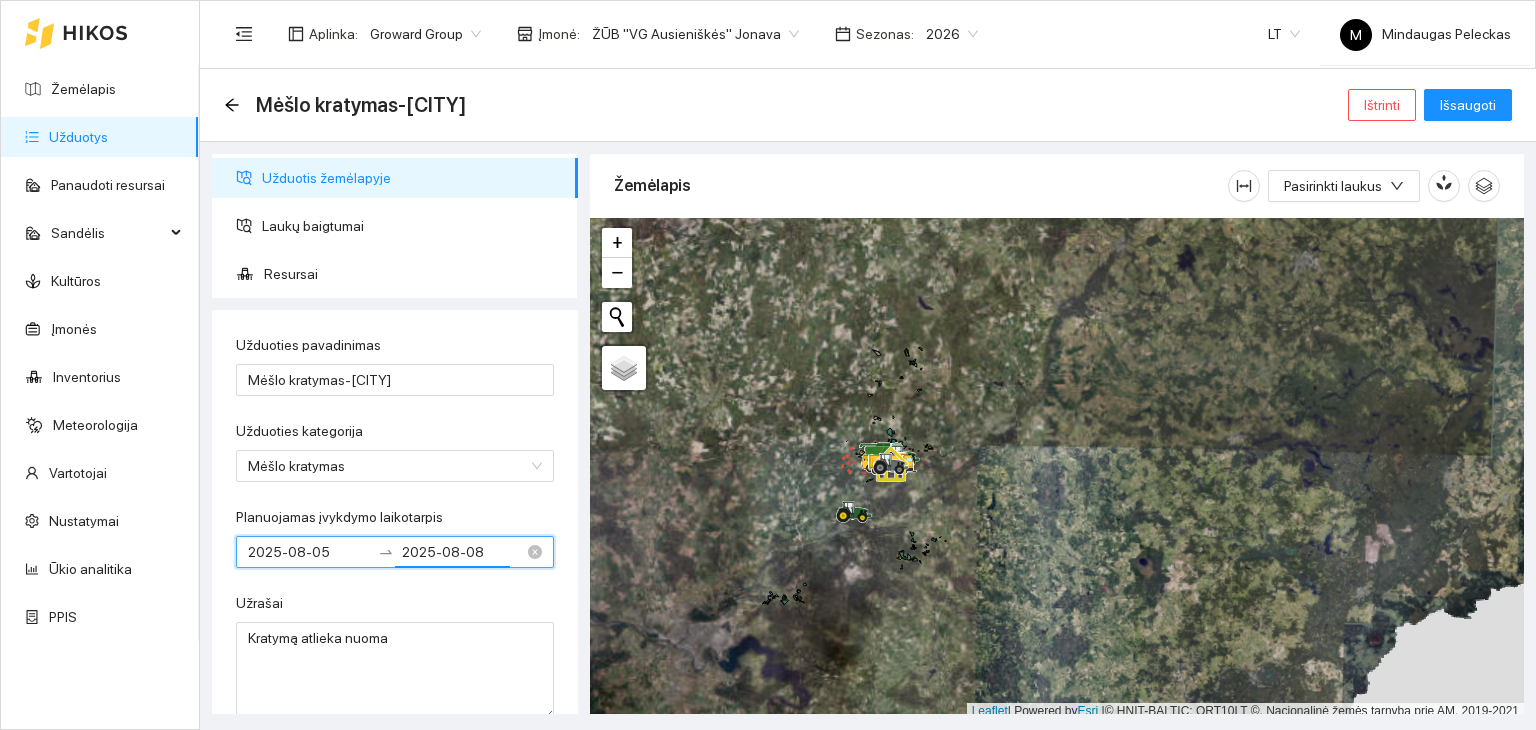 click on "2025-08-08" at bounding box center [463, 552] 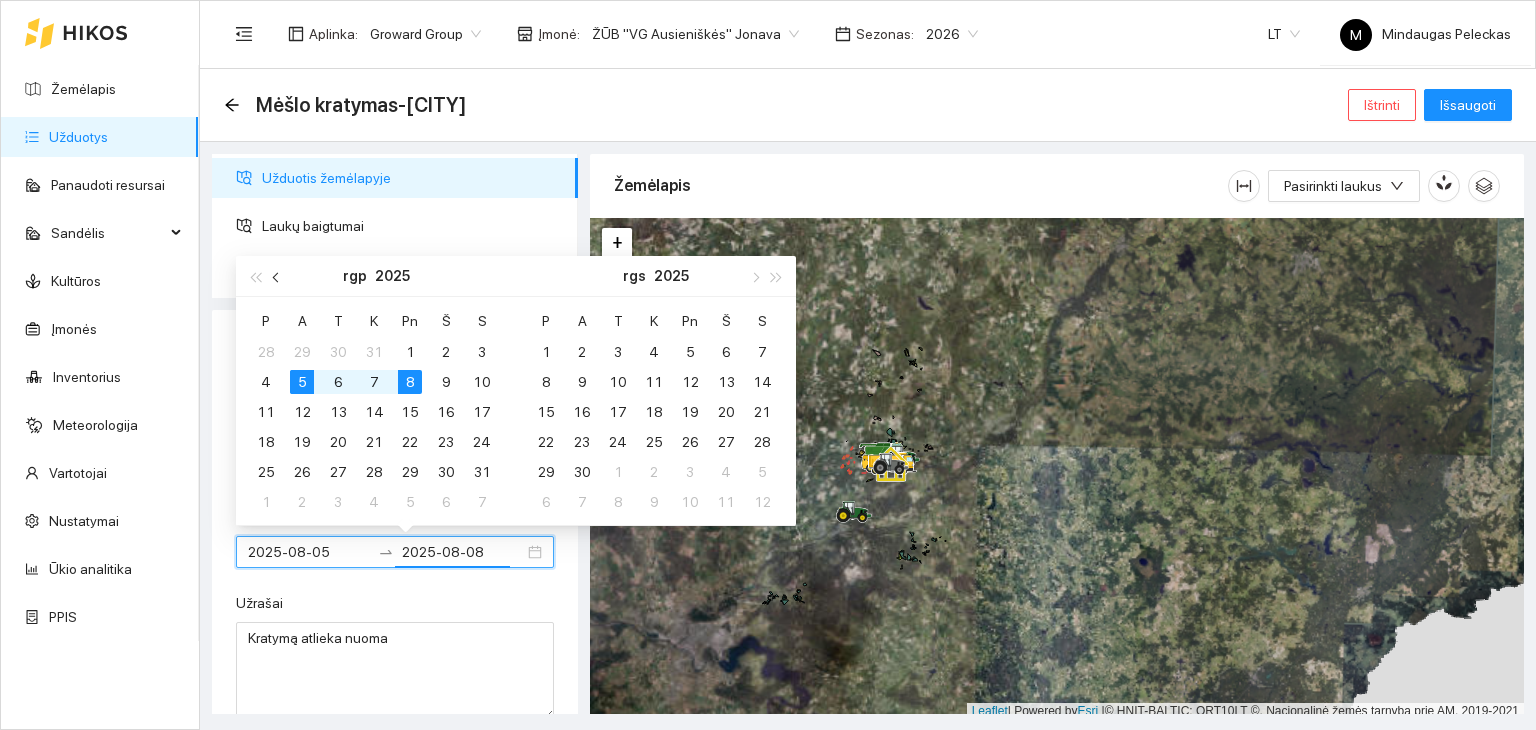 click at bounding box center [277, 276] 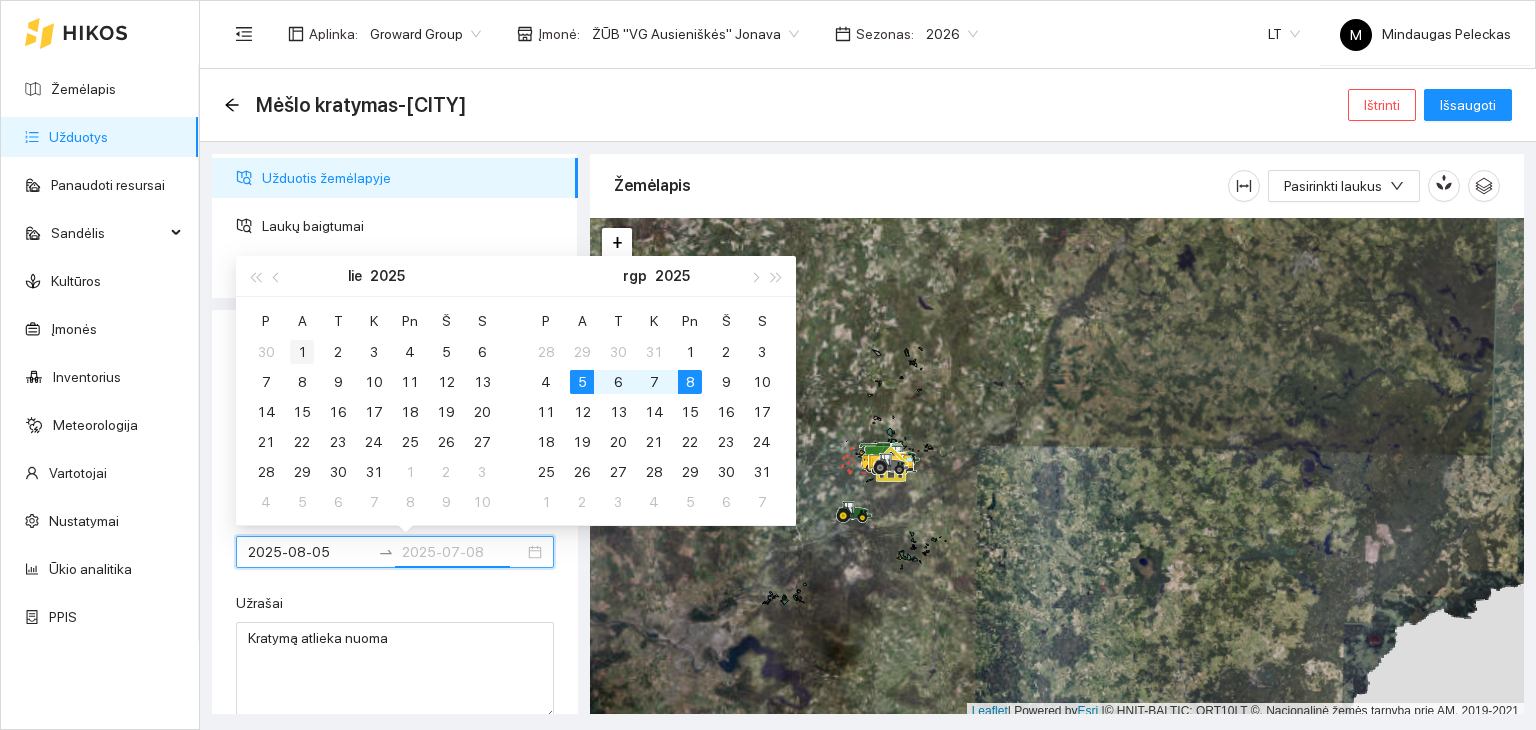 type on "2025-07-01" 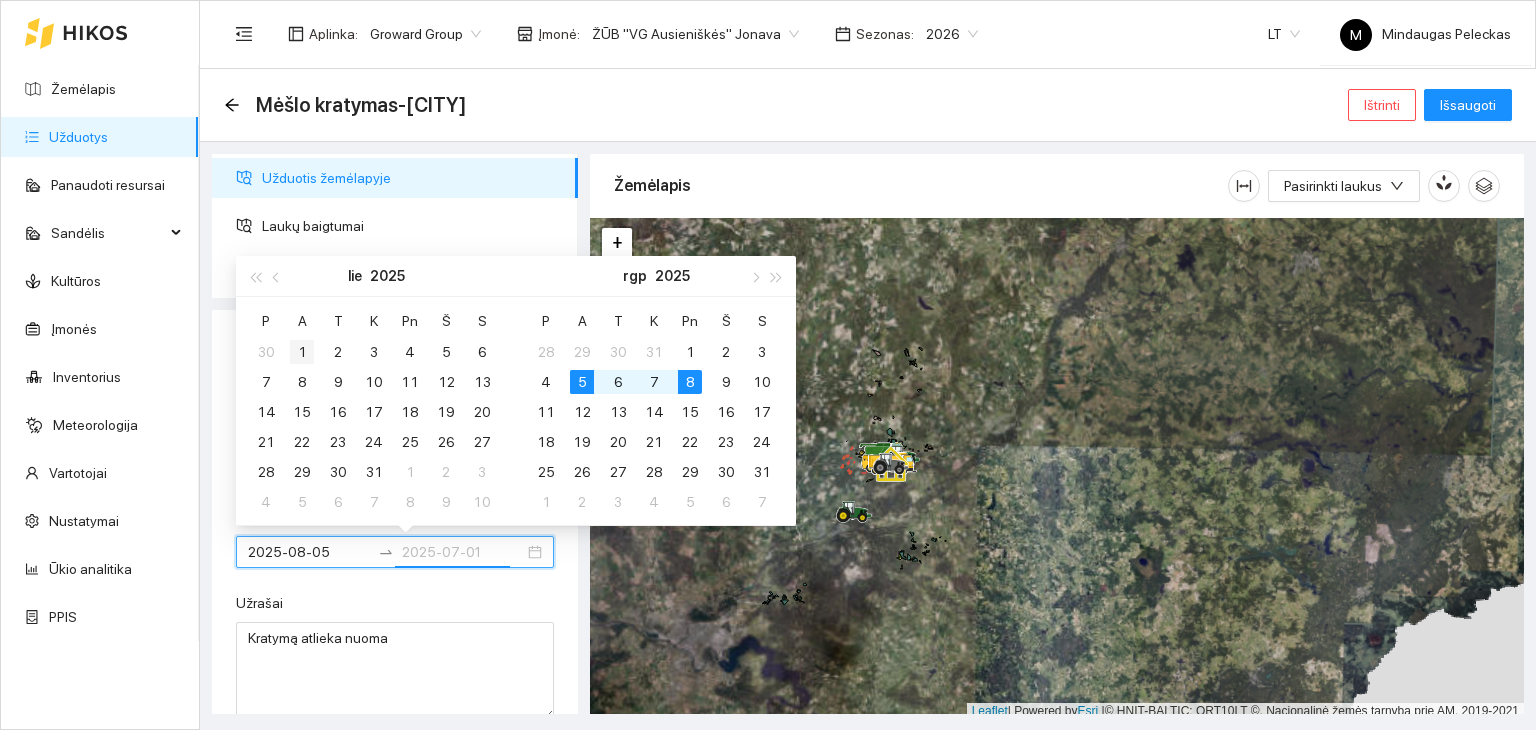 click on "1" at bounding box center [302, 352] 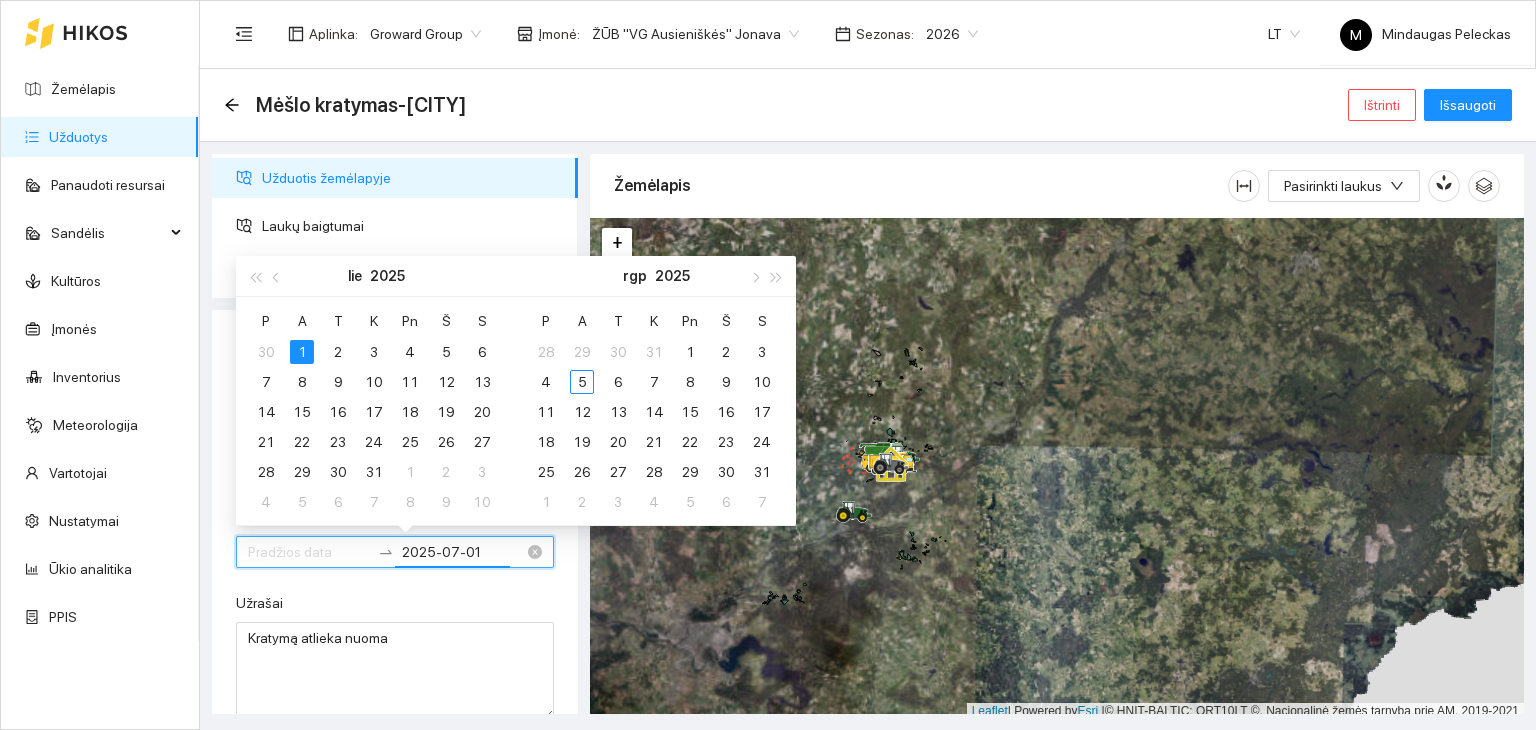 click on "2025-07-01" at bounding box center (463, 552) 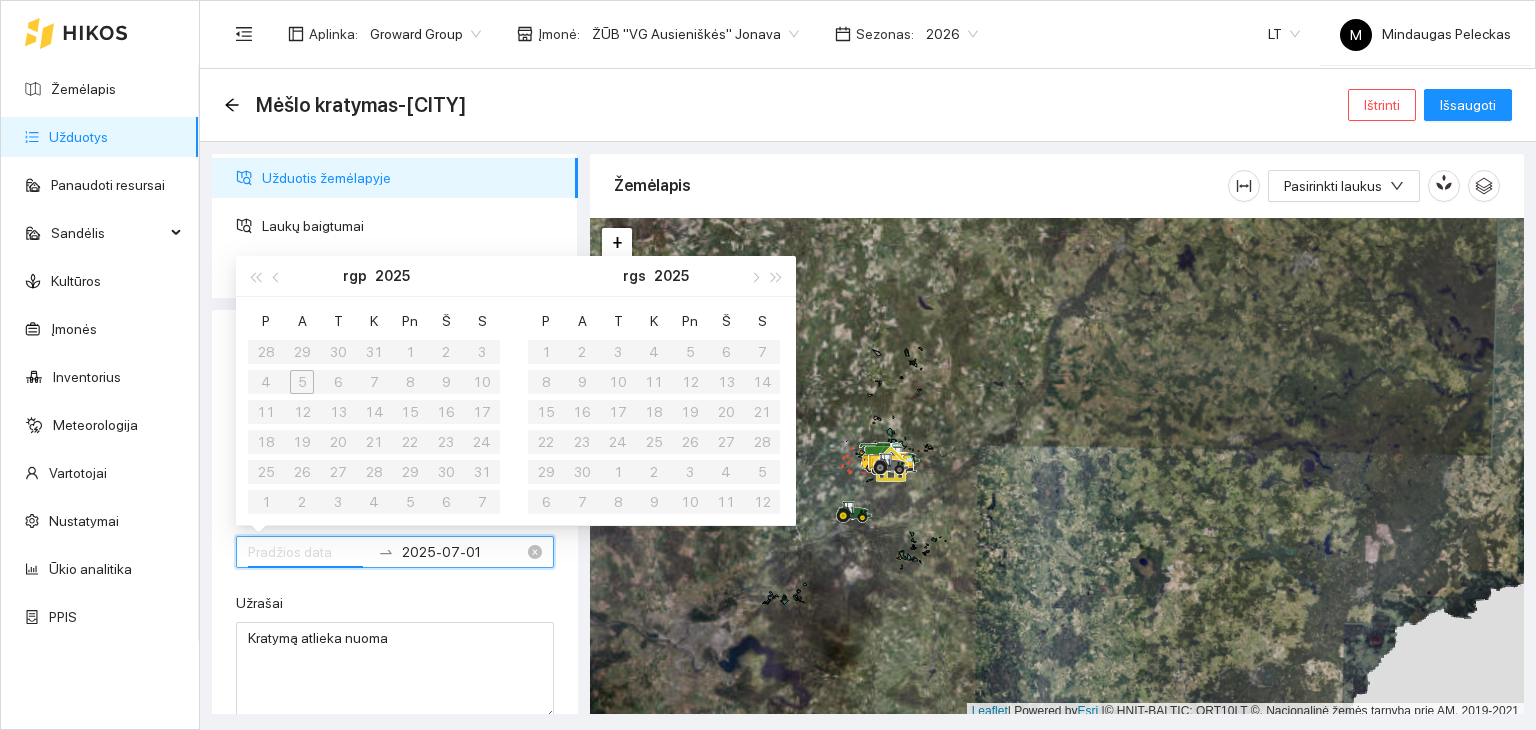 click on "Planuojamas įvykdymo laikotarpis" at bounding box center (309, 552) 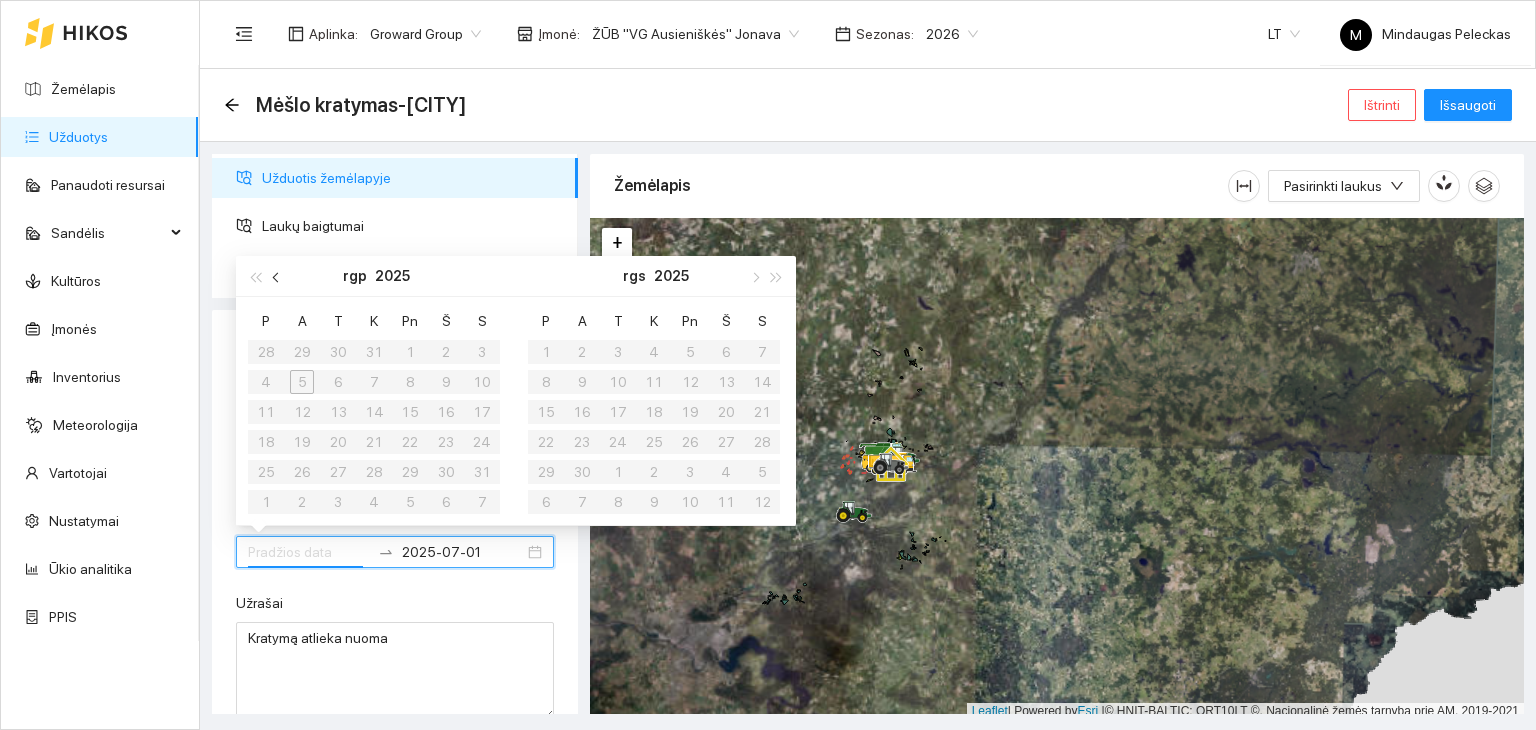 click at bounding box center (277, 276) 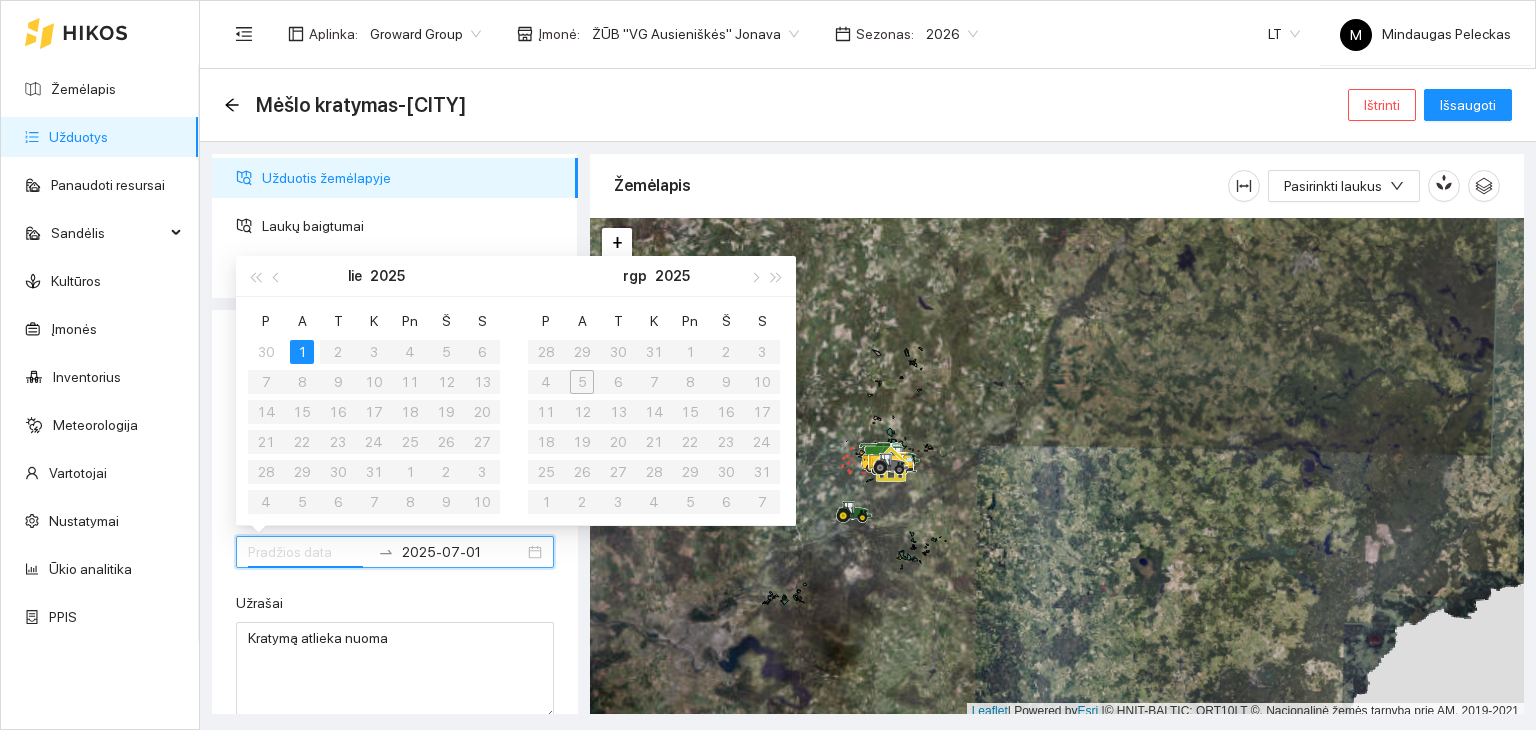 type on "2025-07-01" 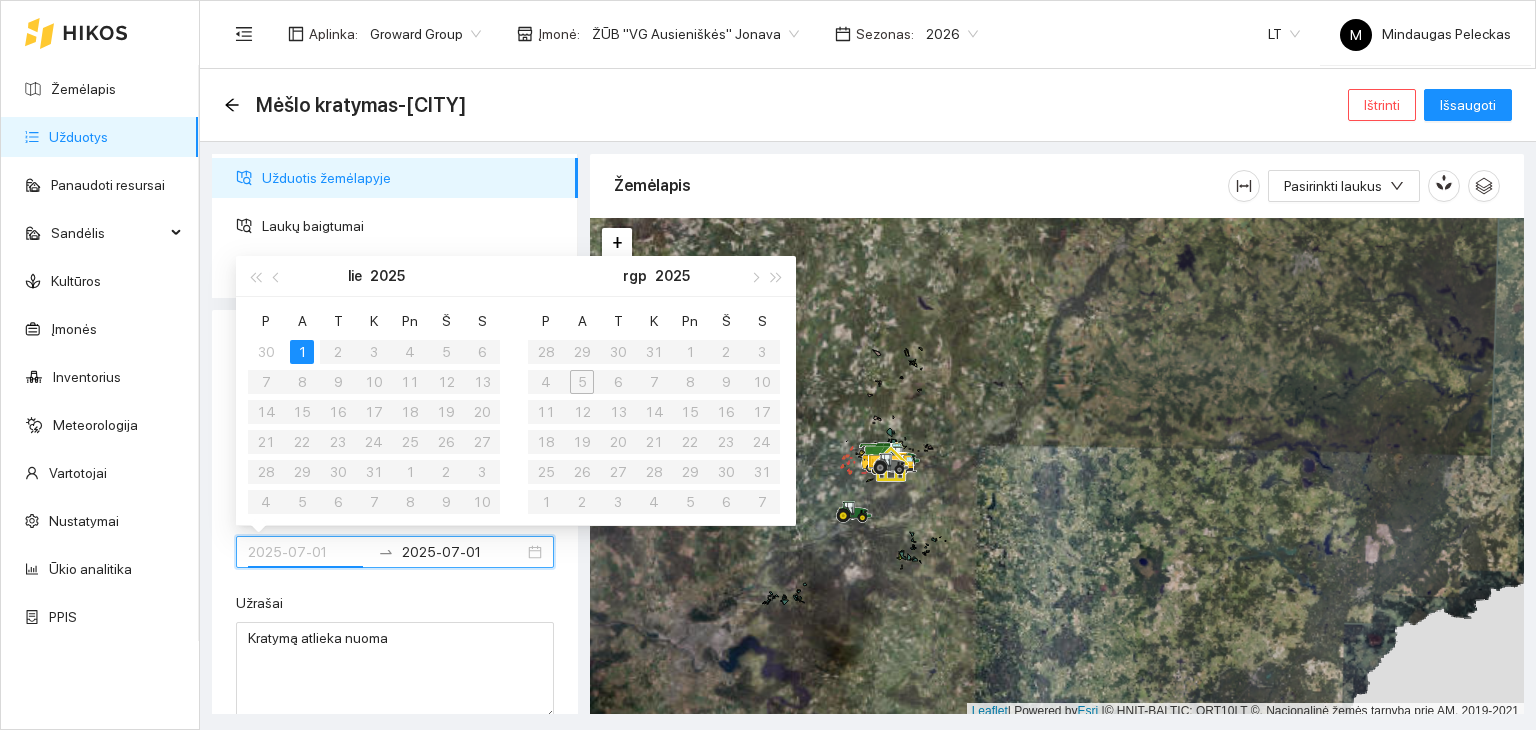 click on "1" at bounding box center [302, 352] 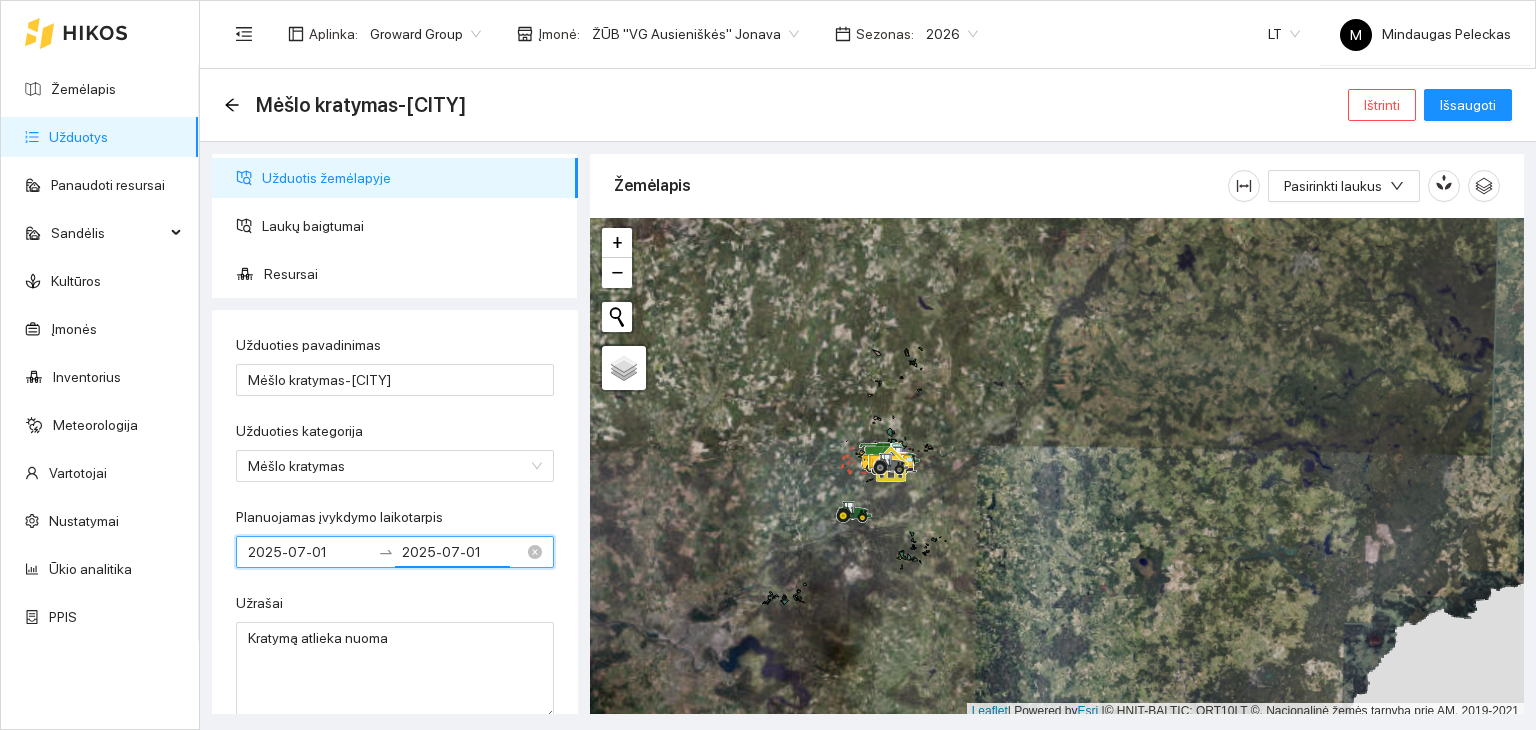 click on "2025-07-01" at bounding box center [463, 552] 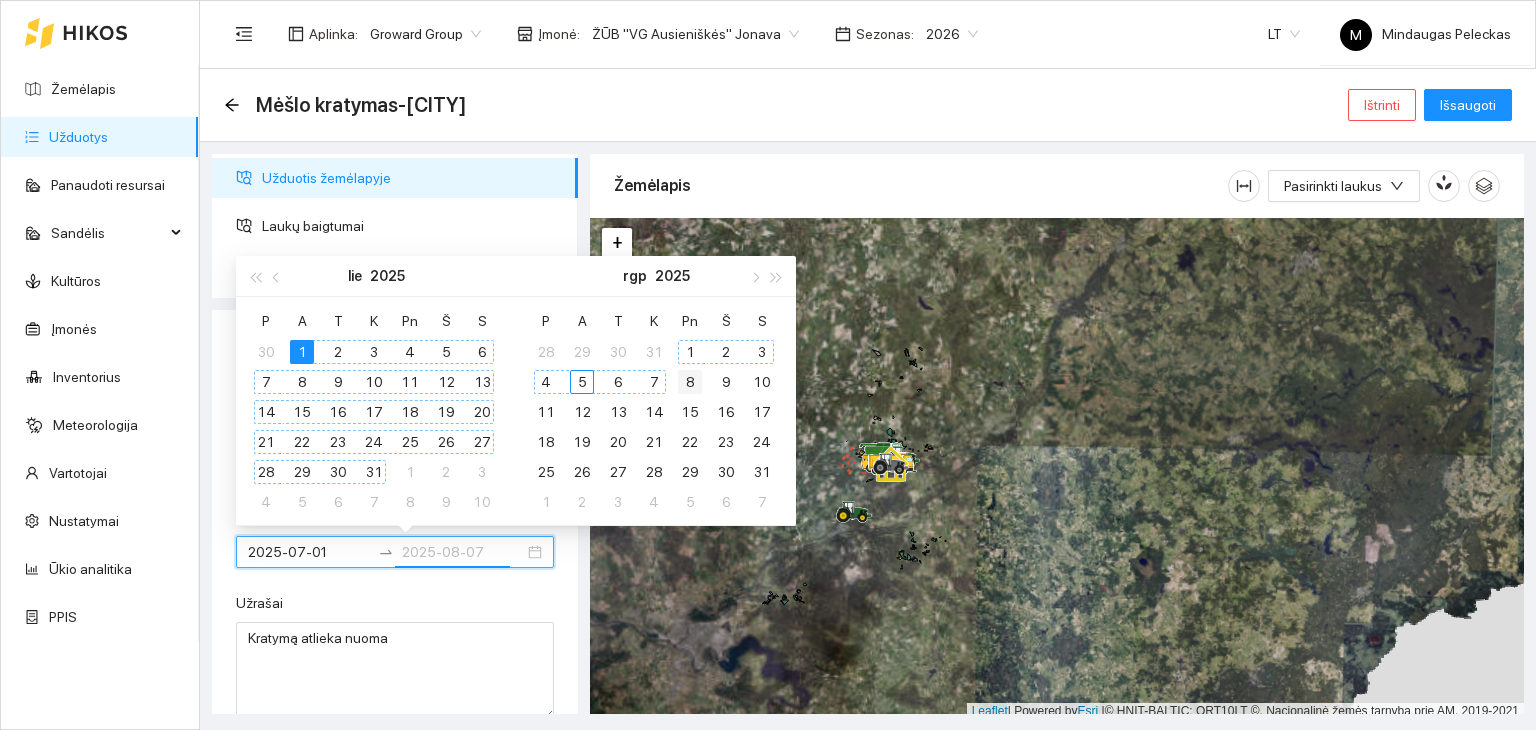 type on "2025-08-08" 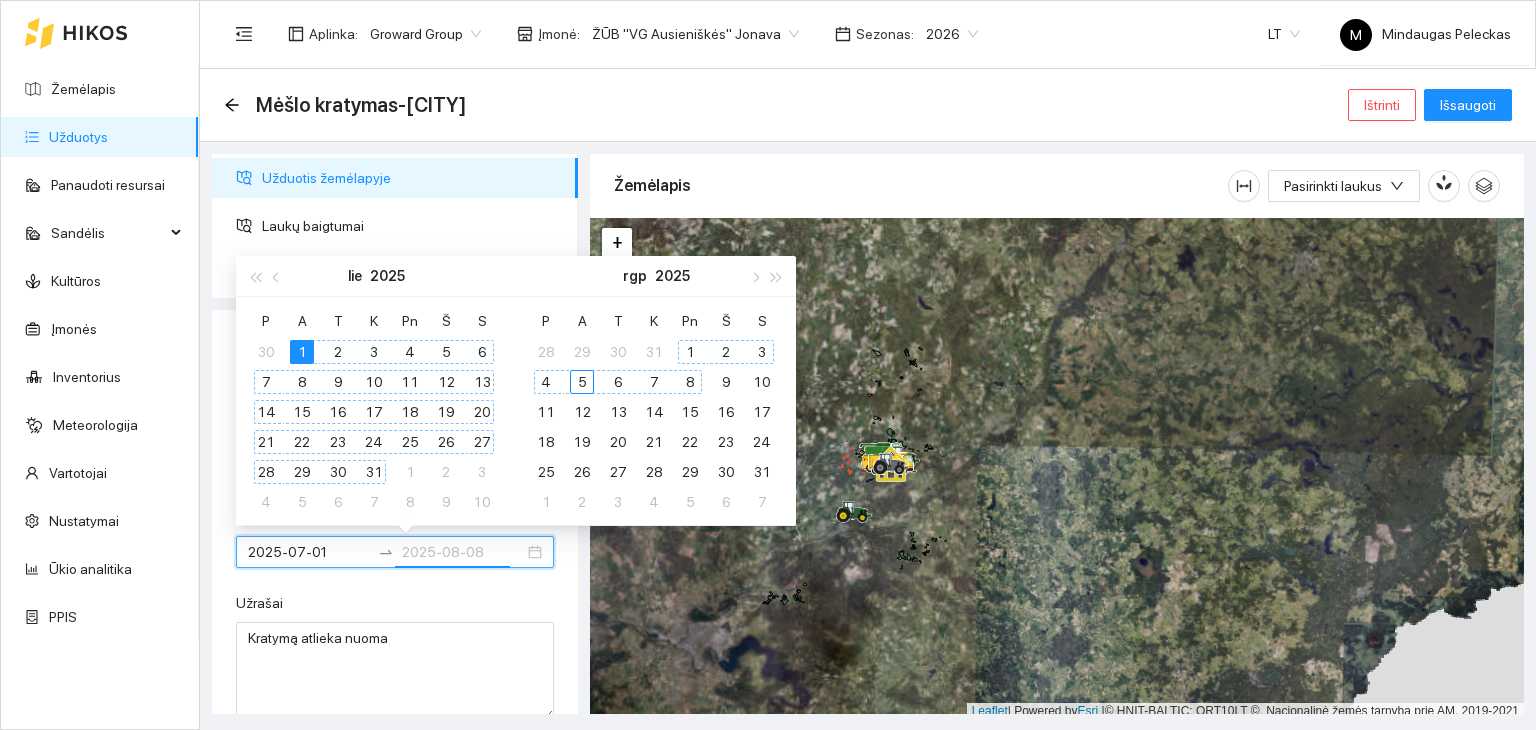 click on "8" at bounding box center [690, 382] 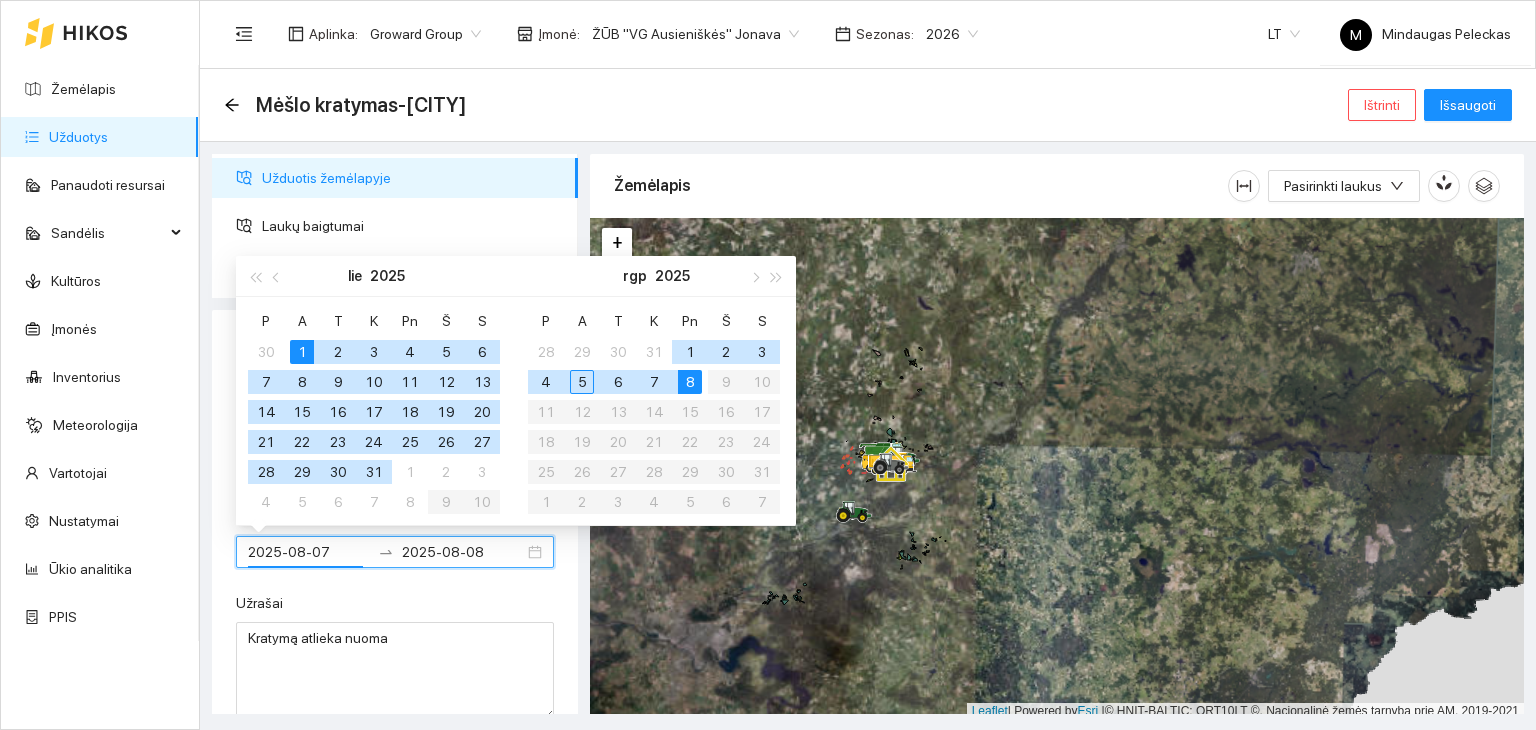 type on "2025-07-01" 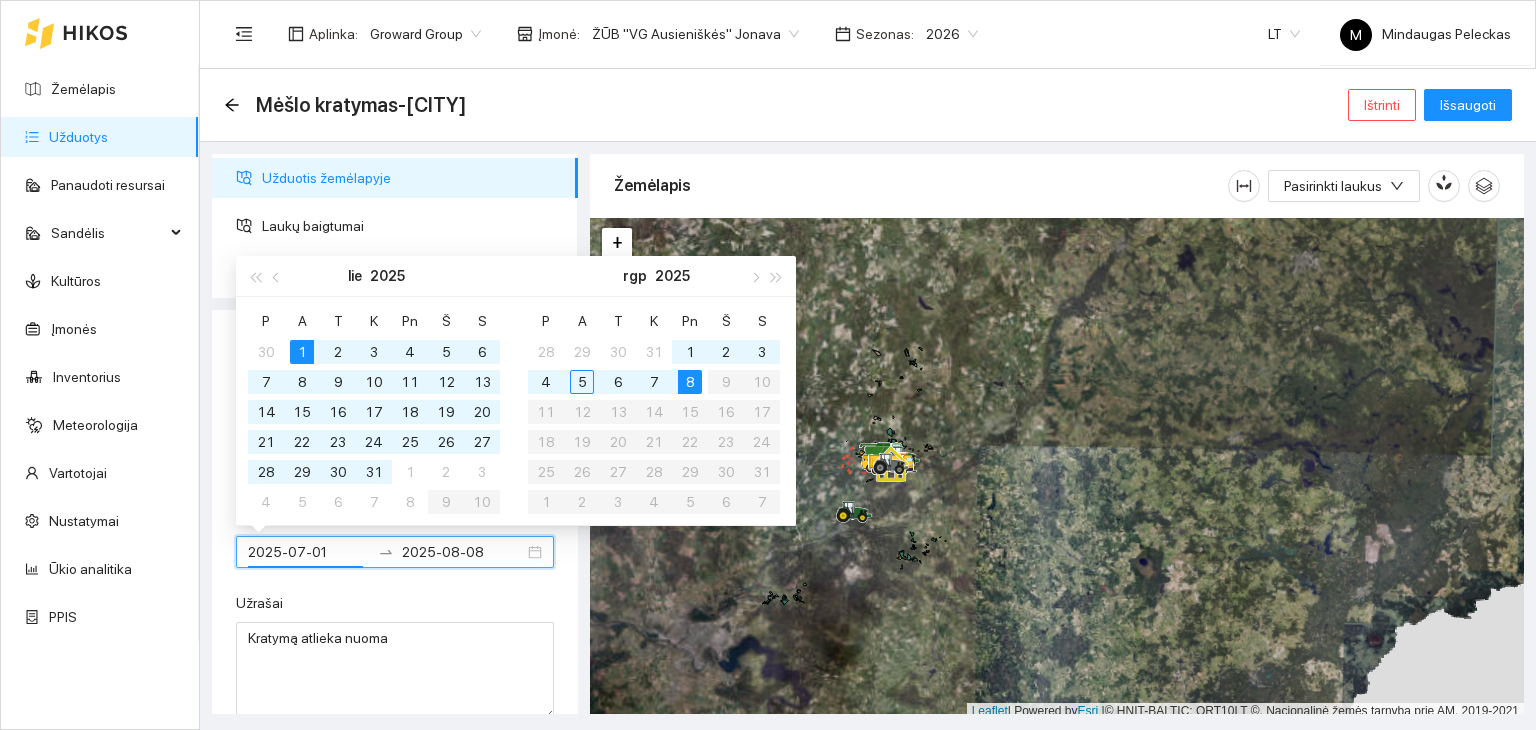click on "Užduoties pavadinimas Mėšlo kratymas-[CITY] Užduoties kategorija Mėšlo kratymas Planuojamas įvykdymo laikotarpis [DATE] [DATE] Užrašai Kratymą atlieka nuoma" at bounding box center [395, 539] 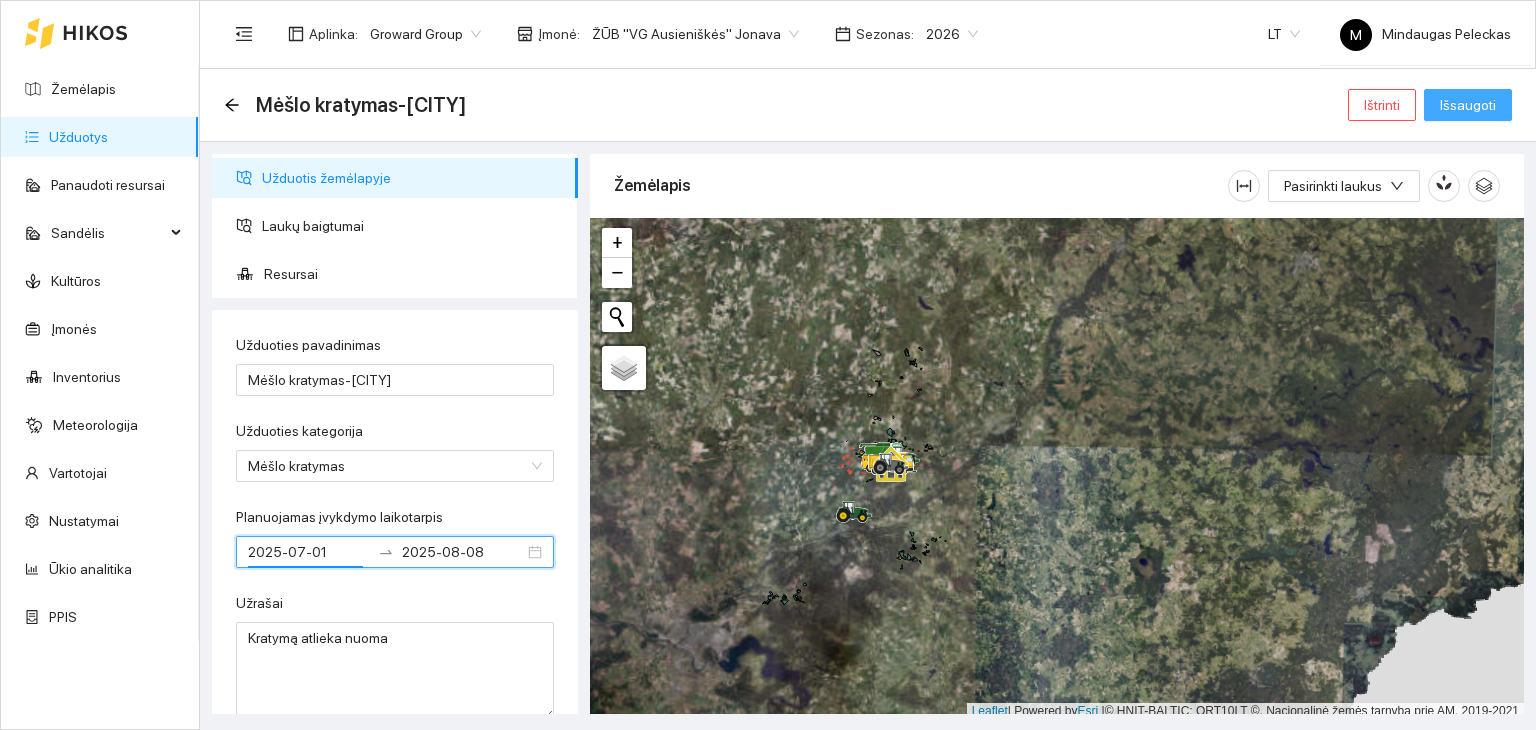 click on "Išsaugoti" at bounding box center (1468, 105) 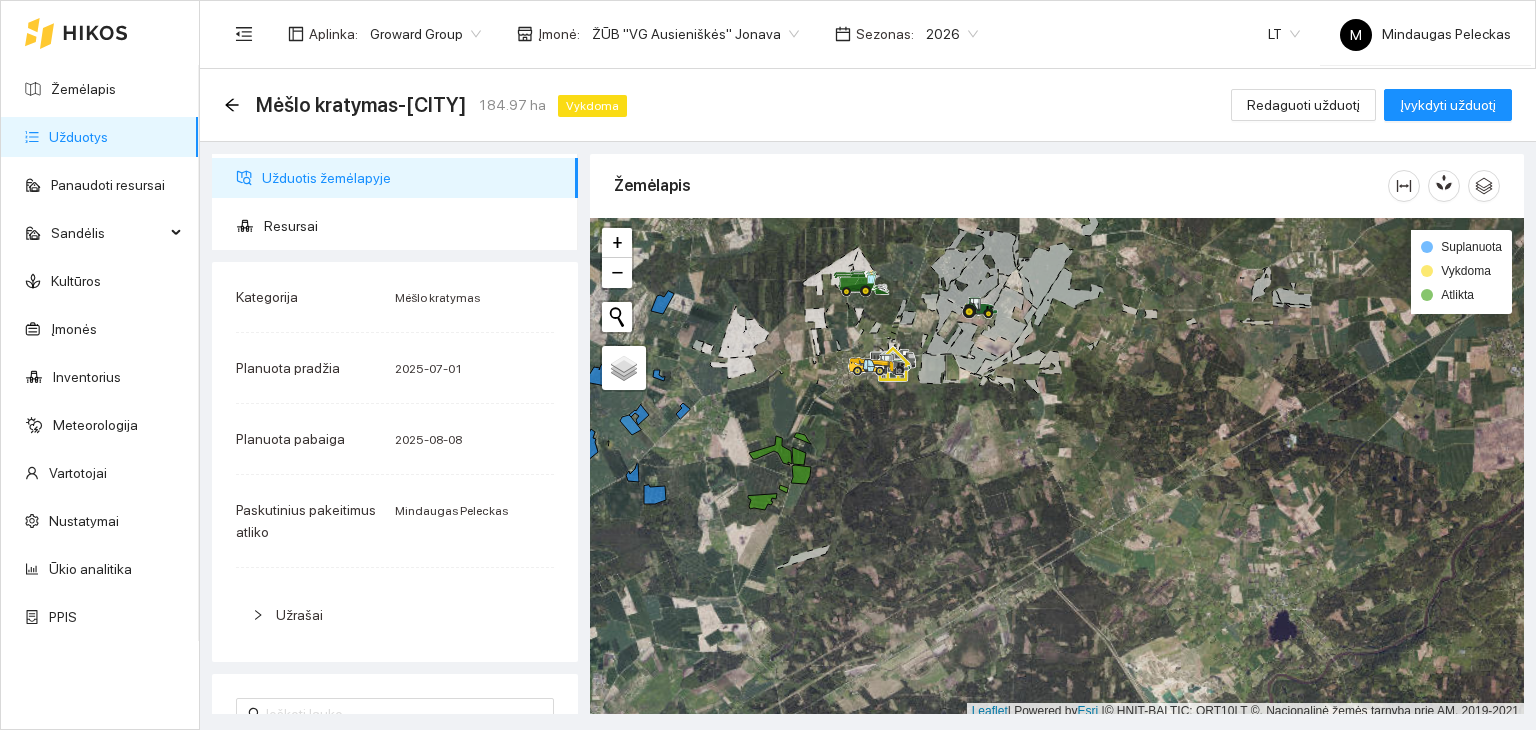 click on "Užduotys" at bounding box center (78, 137) 